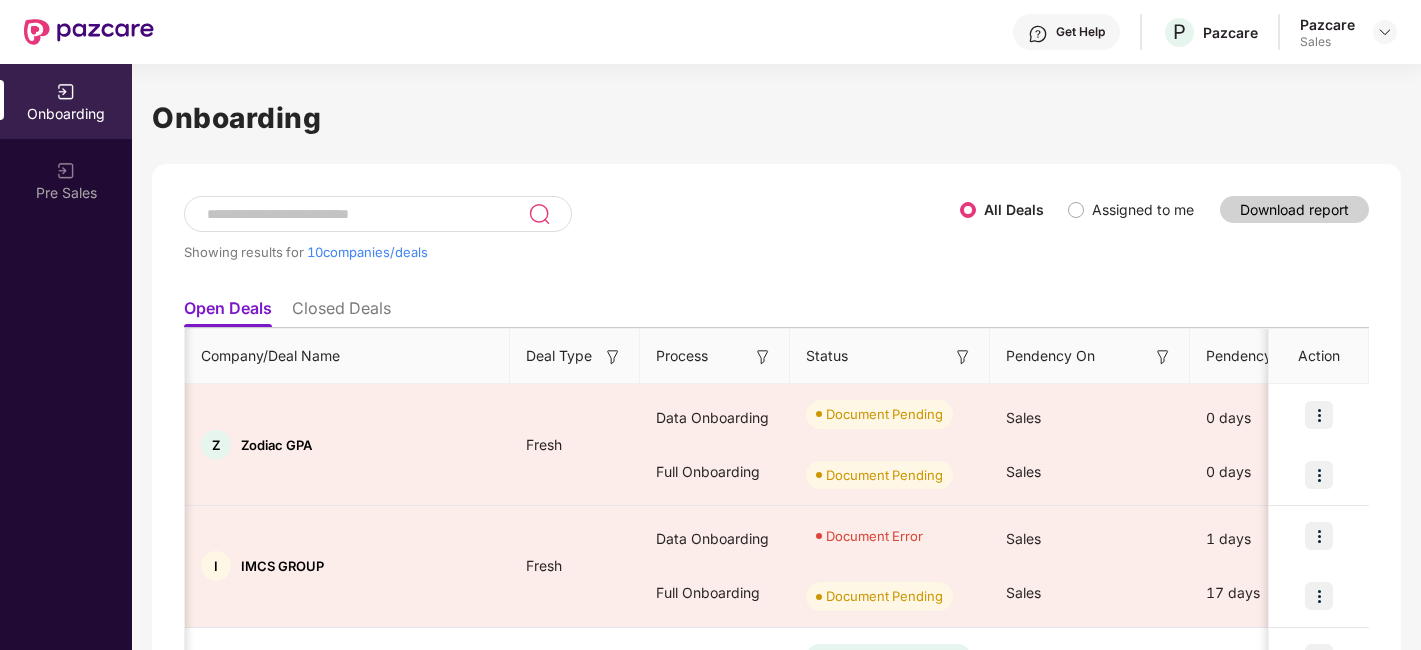 scroll, scrollTop: 0, scrollLeft: 0, axis: both 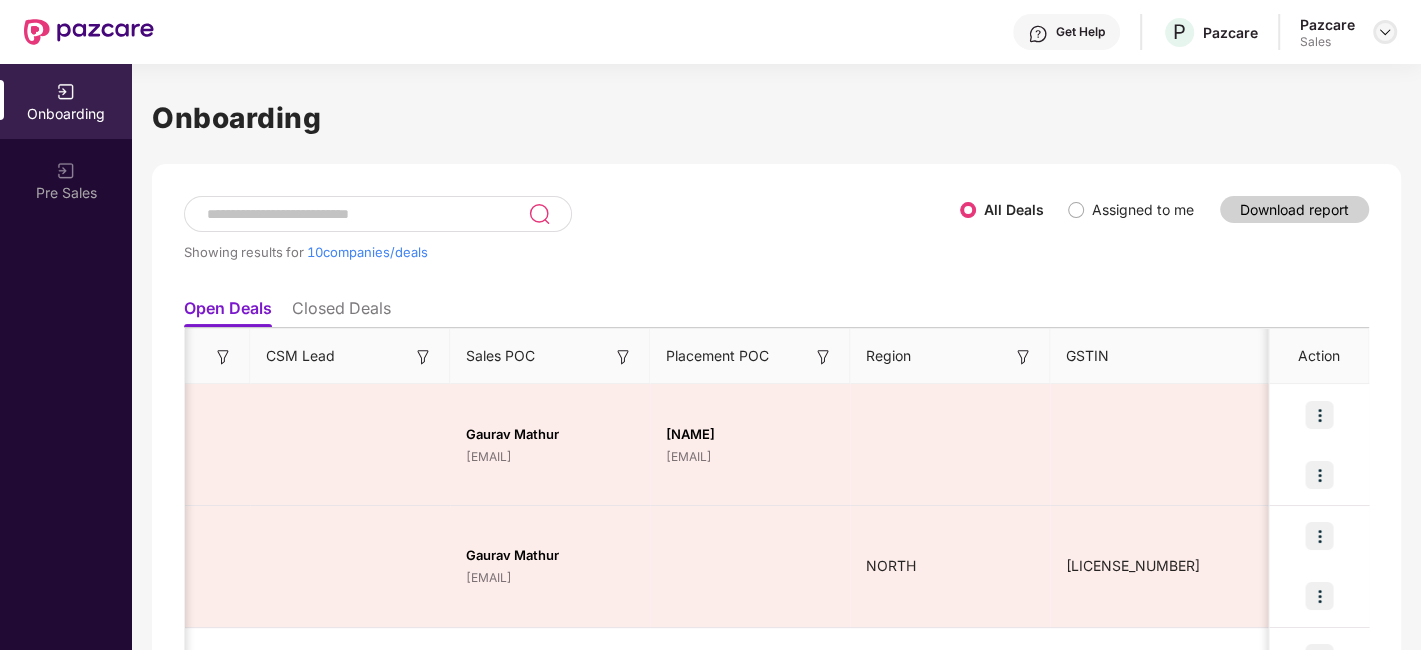 click at bounding box center [1385, 32] 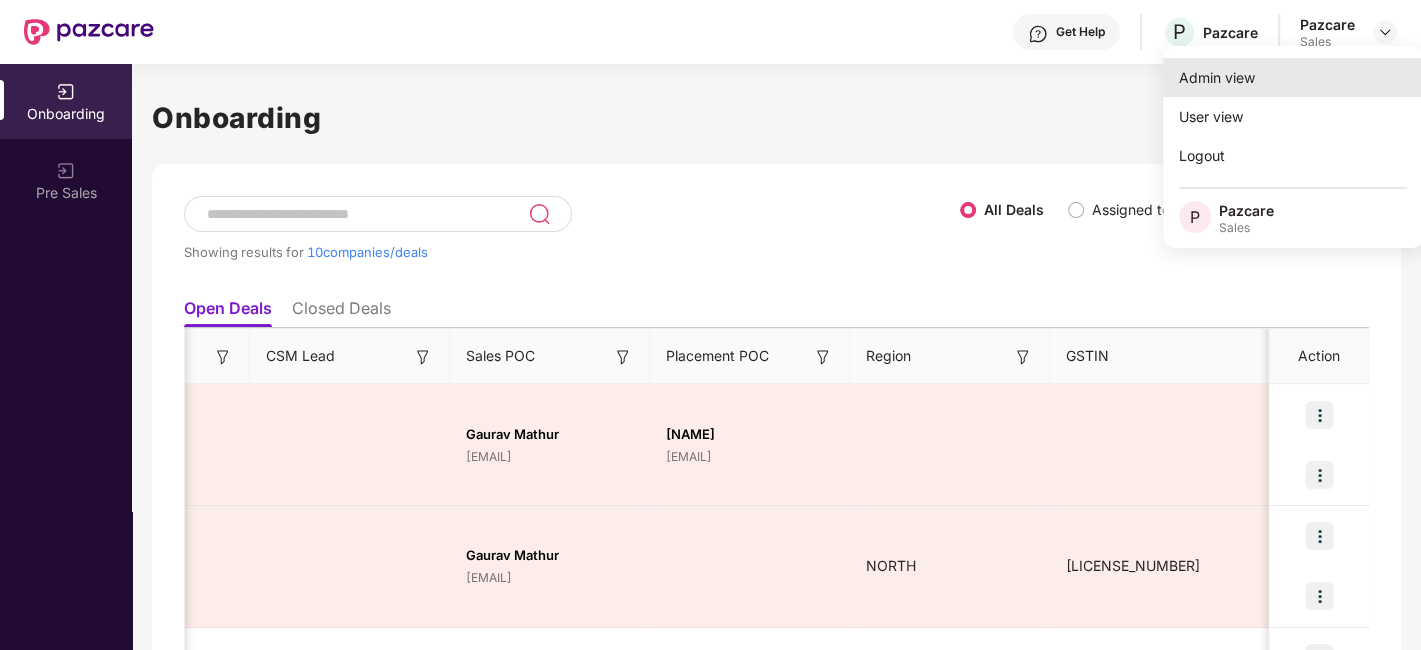 click on "Admin view" at bounding box center [1293, 77] 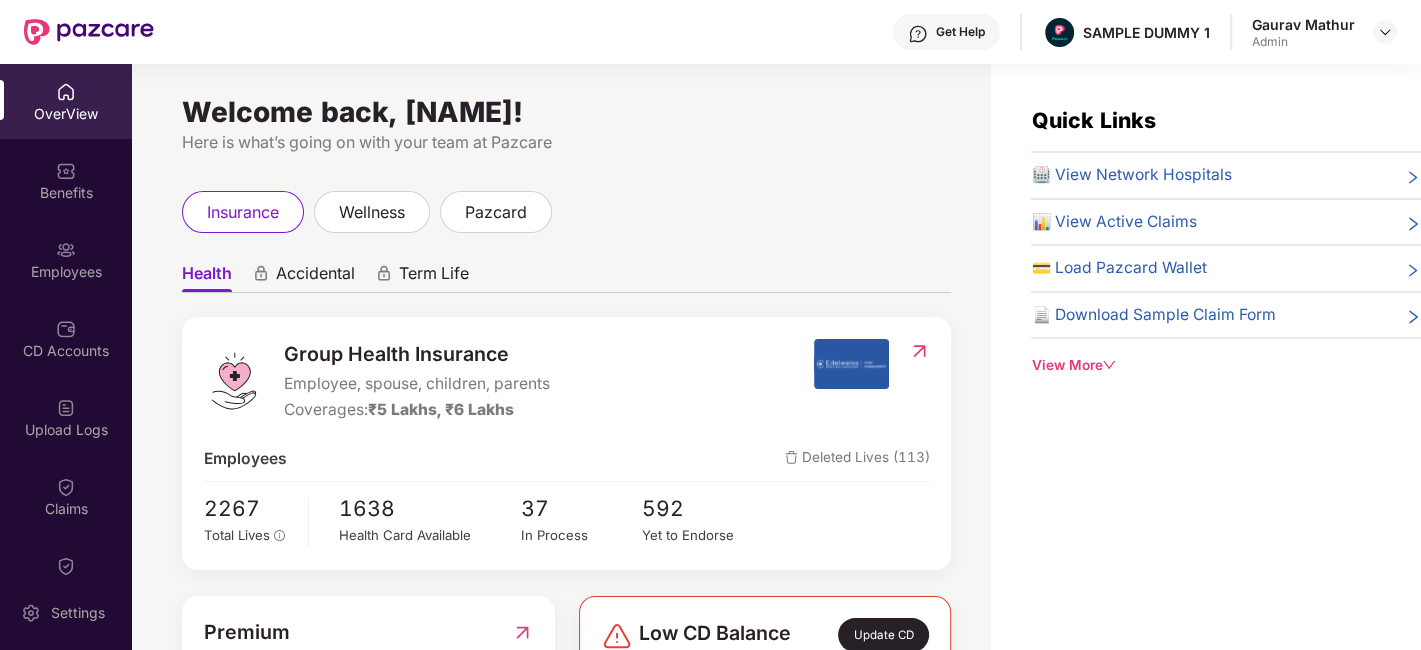 click on "Employee, spouse, children, parents" at bounding box center [417, 384] 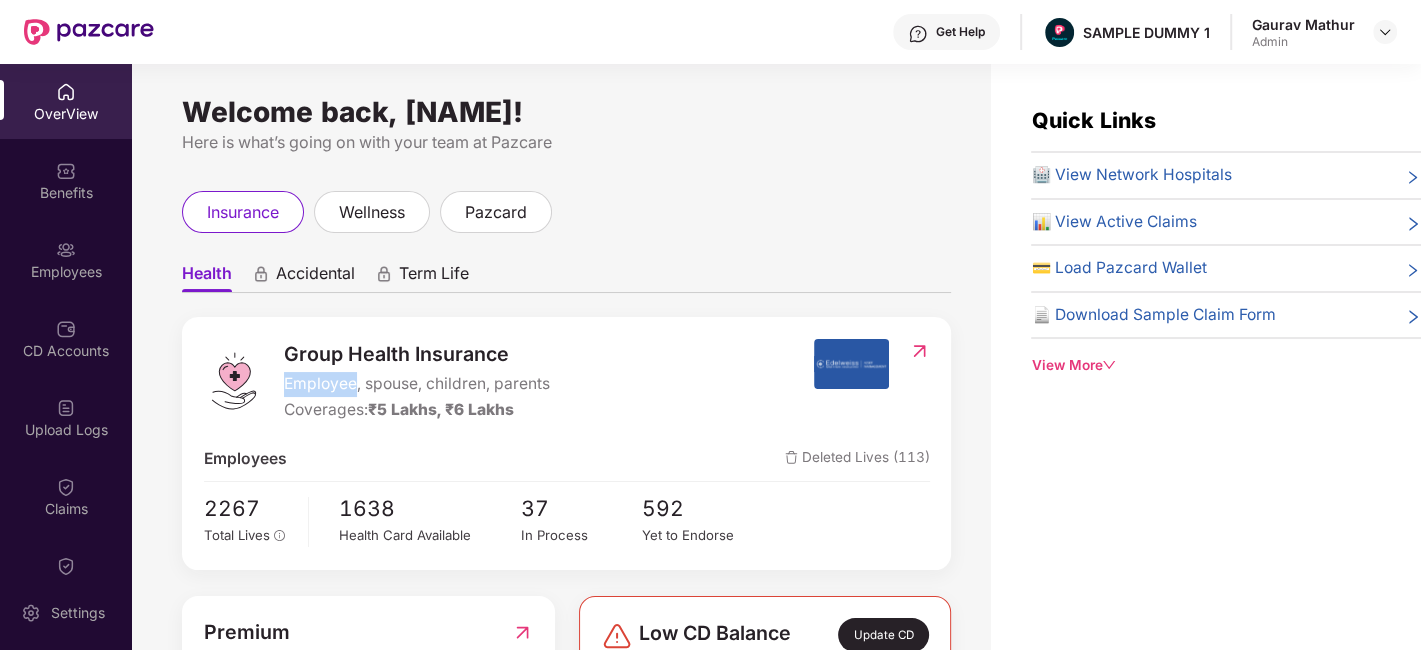 click on "Employee, spouse, children, parents" at bounding box center [417, 384] 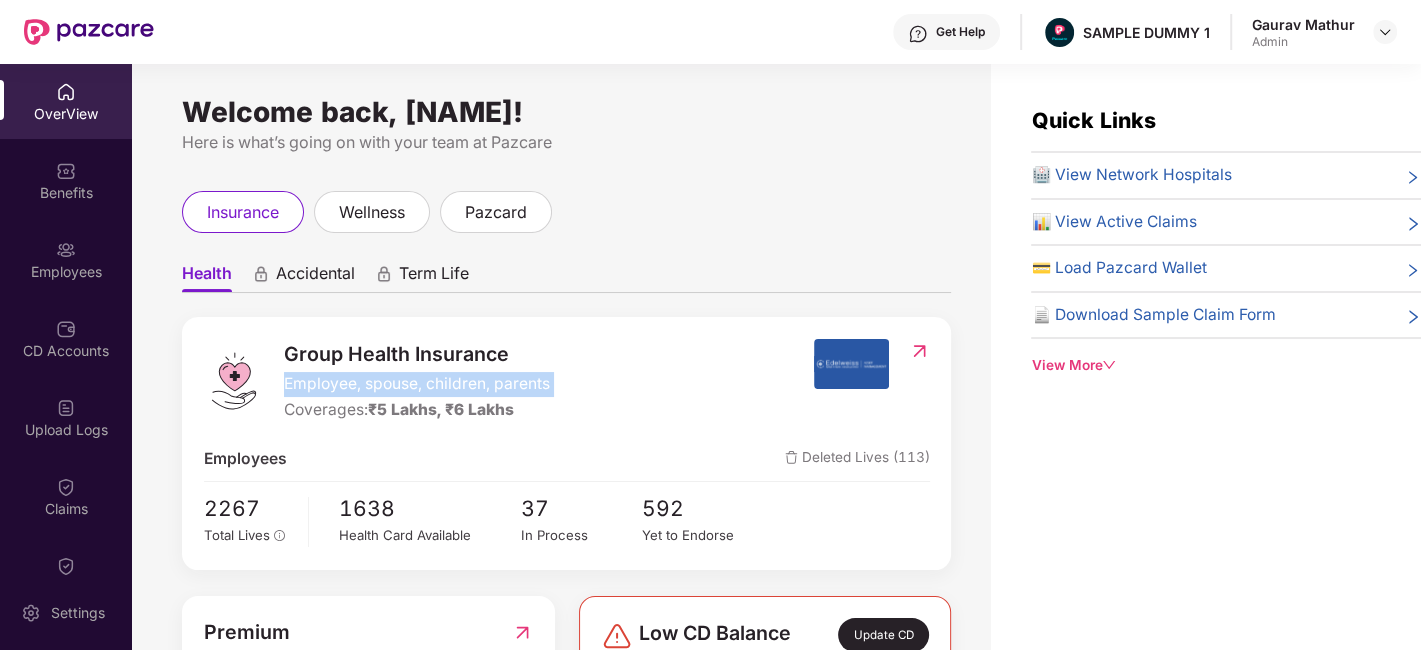 click on "Employee, spouse, children, parents" at bounding box center (417, 384) 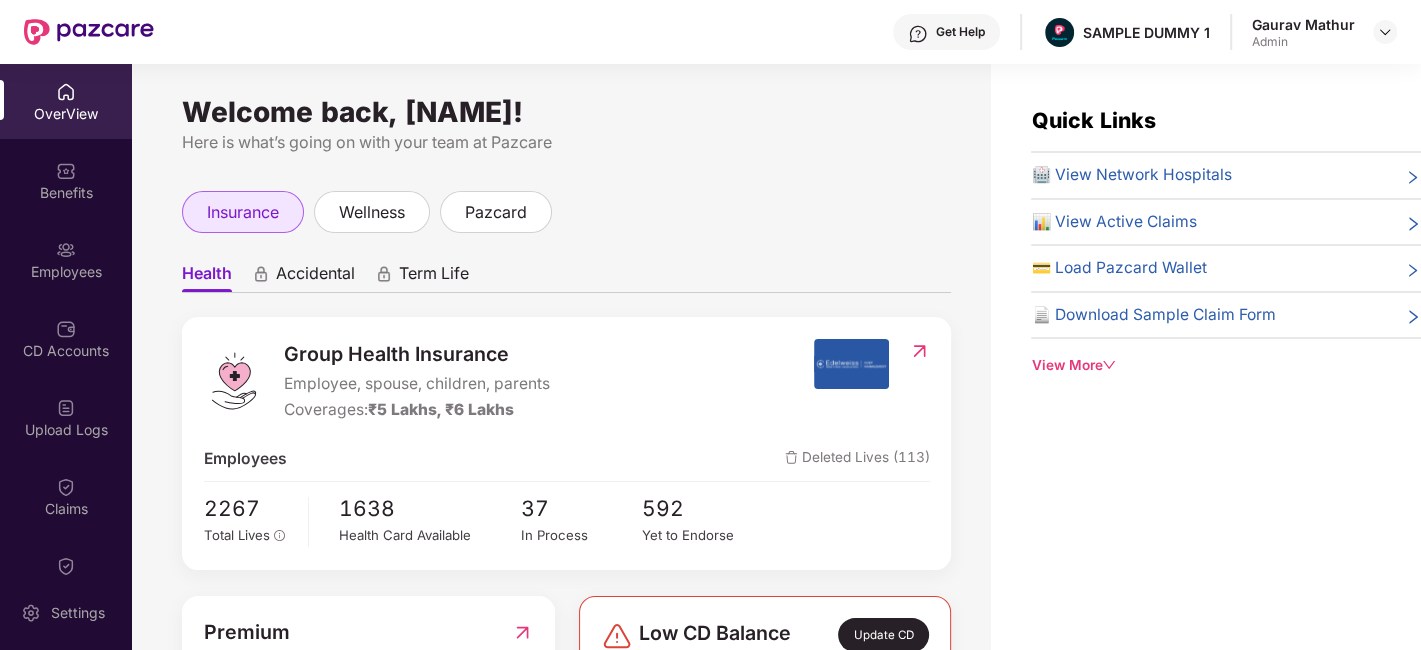 click on "insurance" at bounding box center (243, 212) 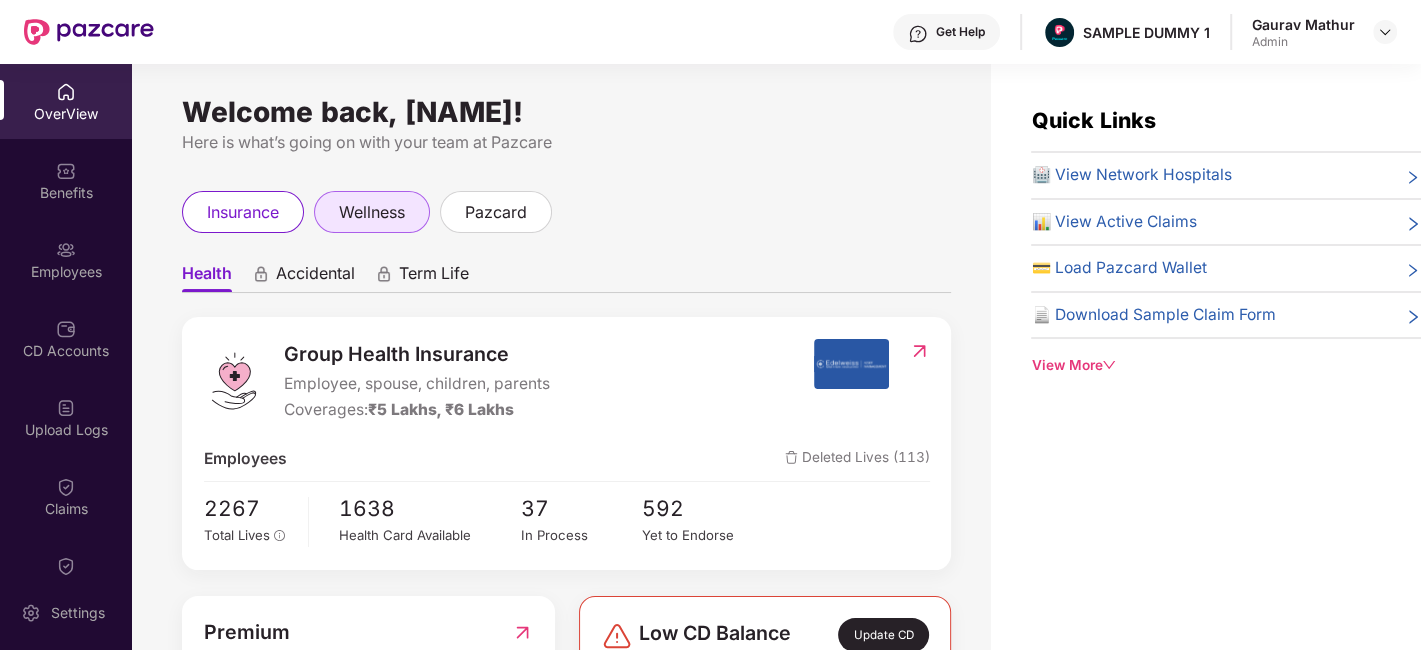 click on "wellness" at bounding box center [372, 212] 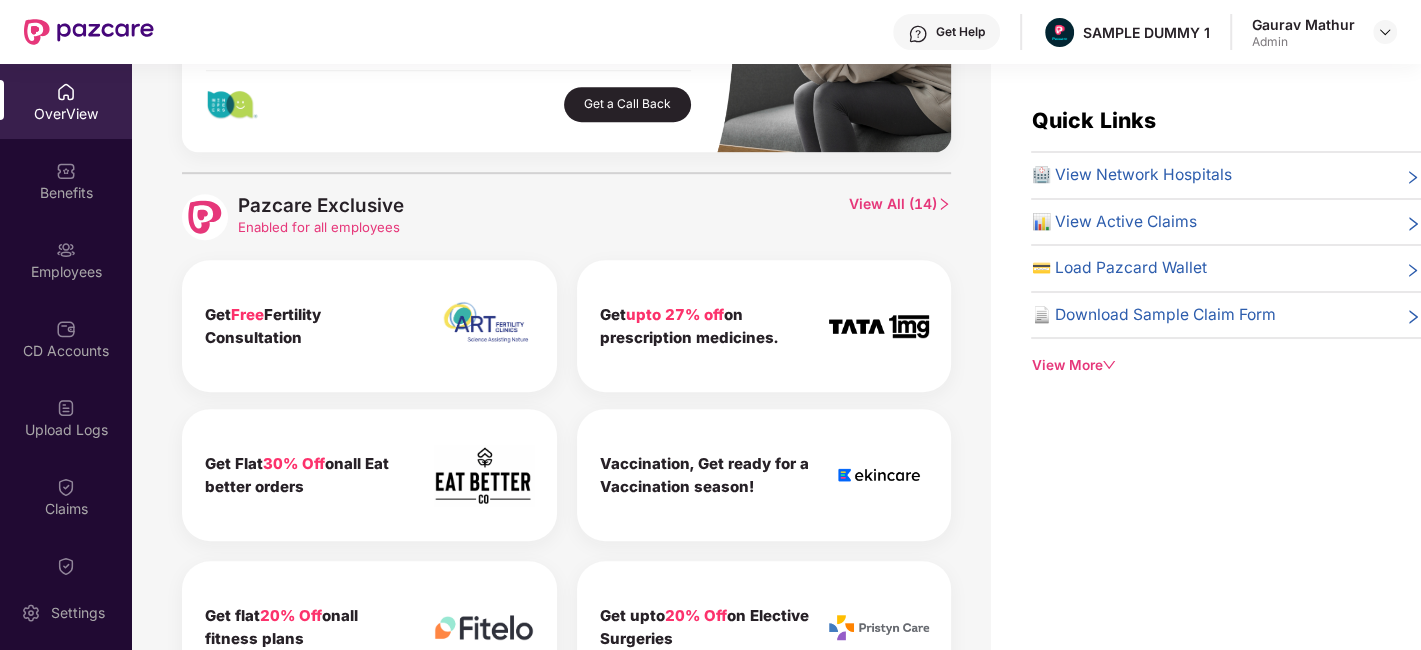 scroll, scrollTop: 968, scrollLeft: 0, axis: vertical 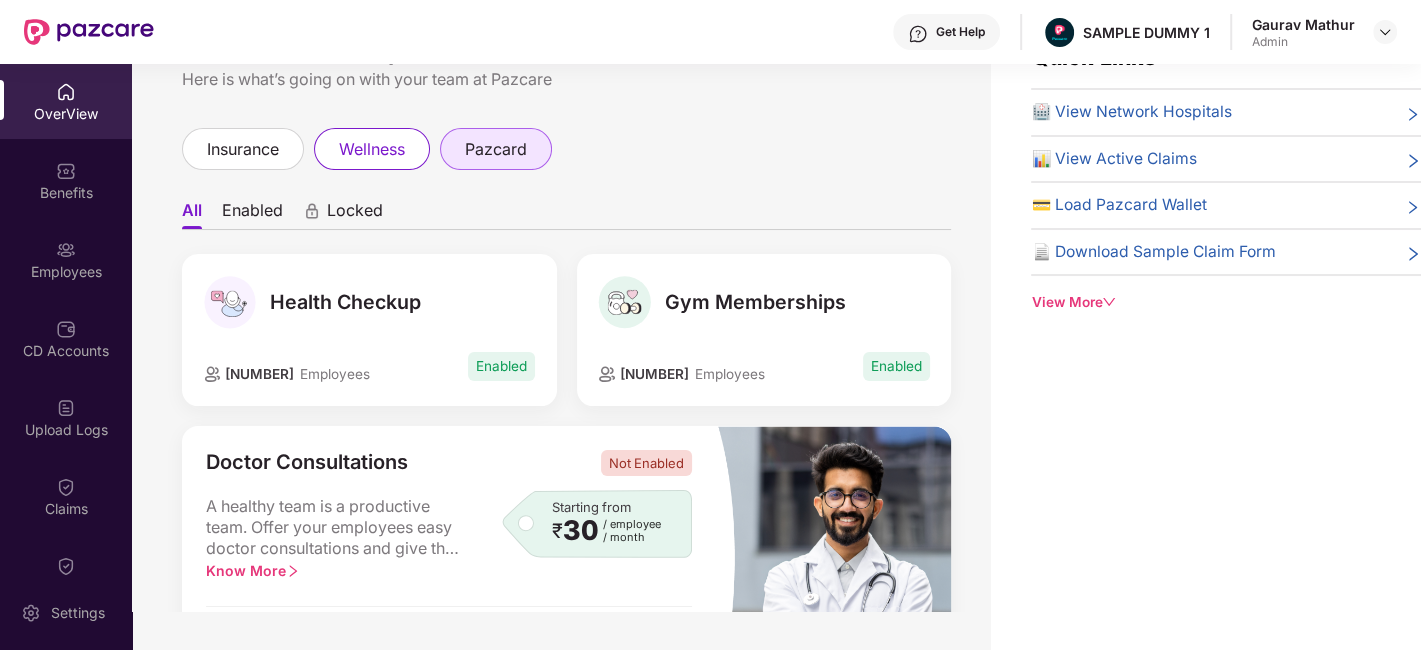 click on "pazcard" at bounding box center (496, 149) 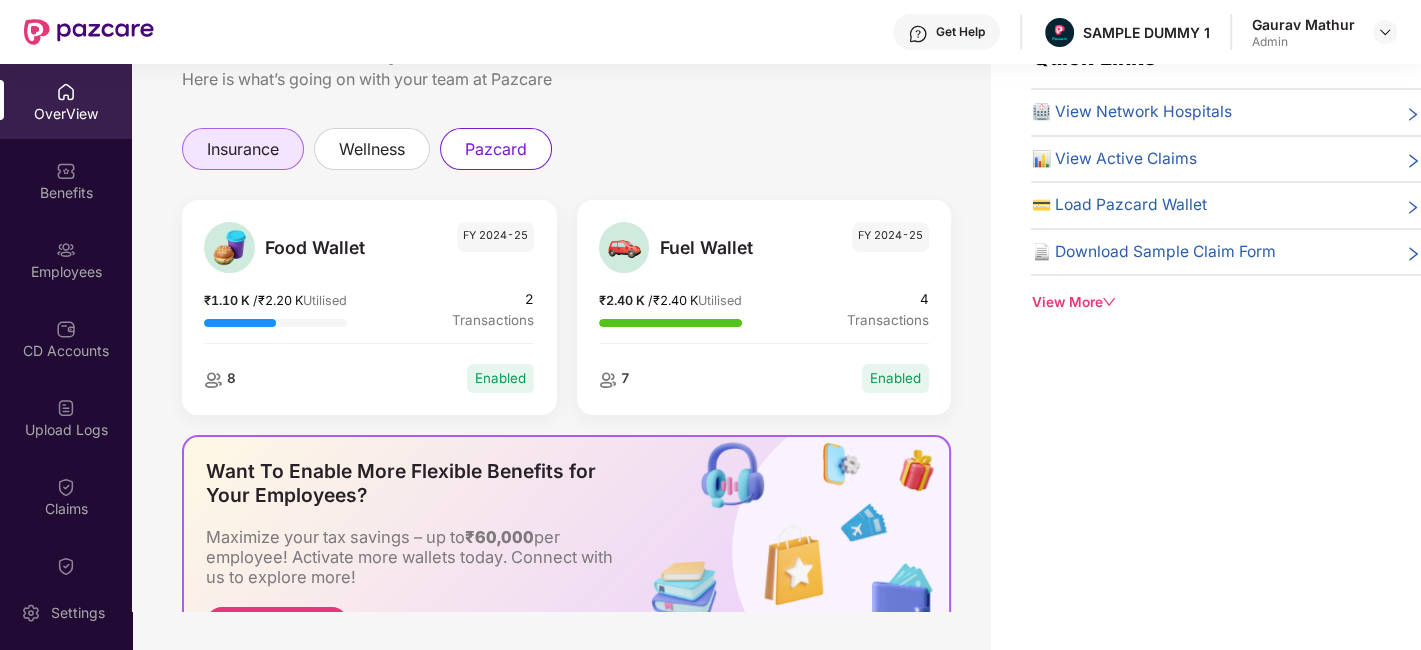 click on "insurance" at bounding box center [243, 149] 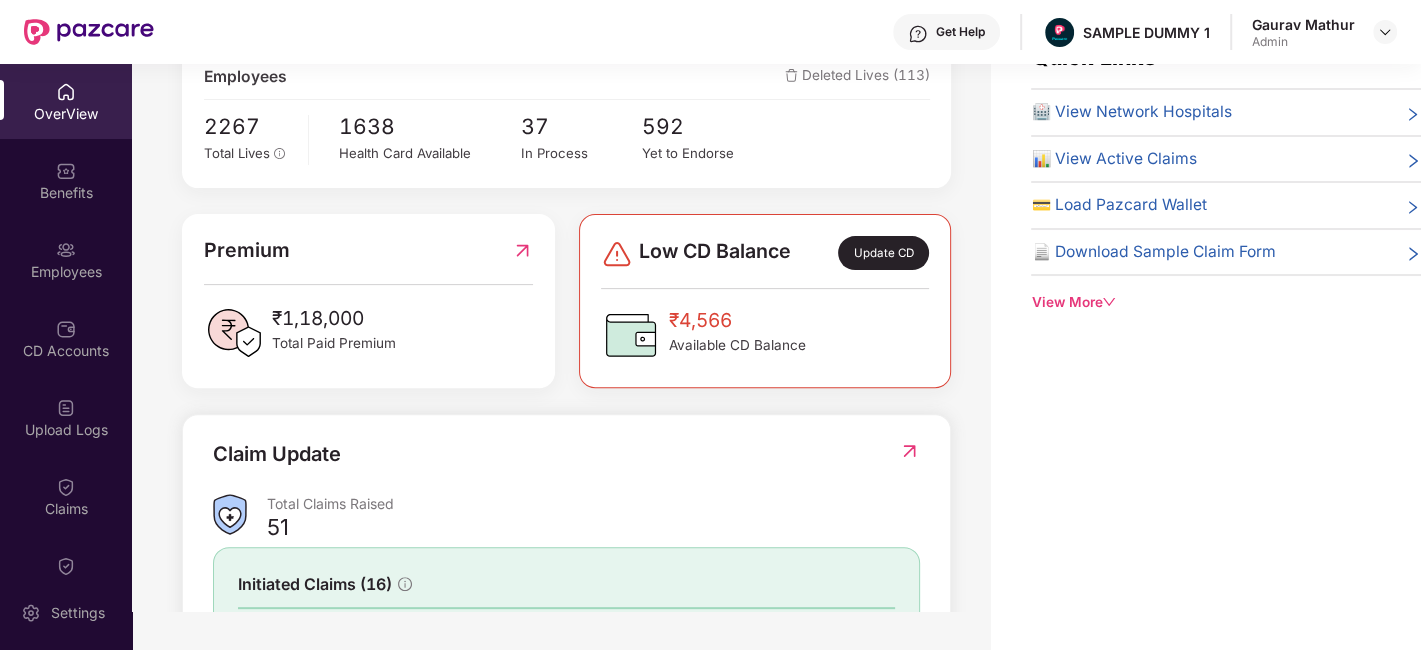 scroll, scrollTop: 343, scrollLeft: 0, axis: vertical 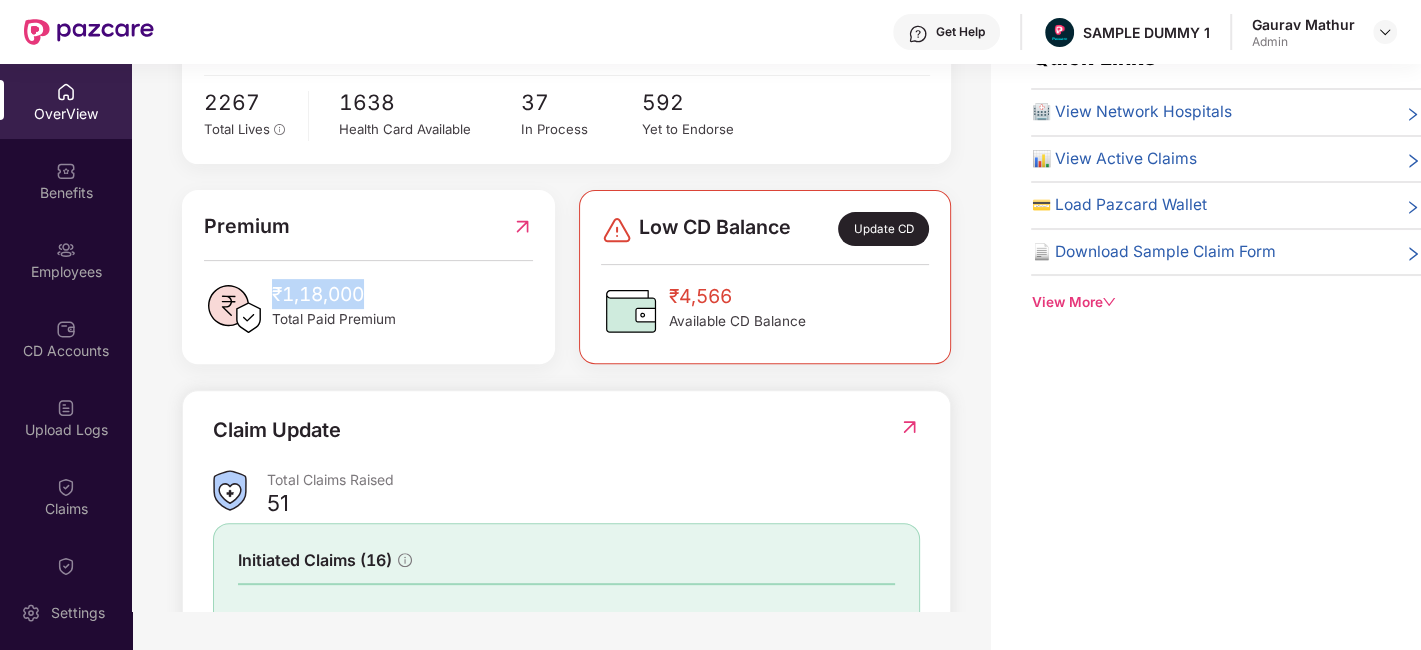 drag, startPoint x: 276, startPoint y: 299, endPoint x: 397, endPoint y: 290, distance: 121.33425 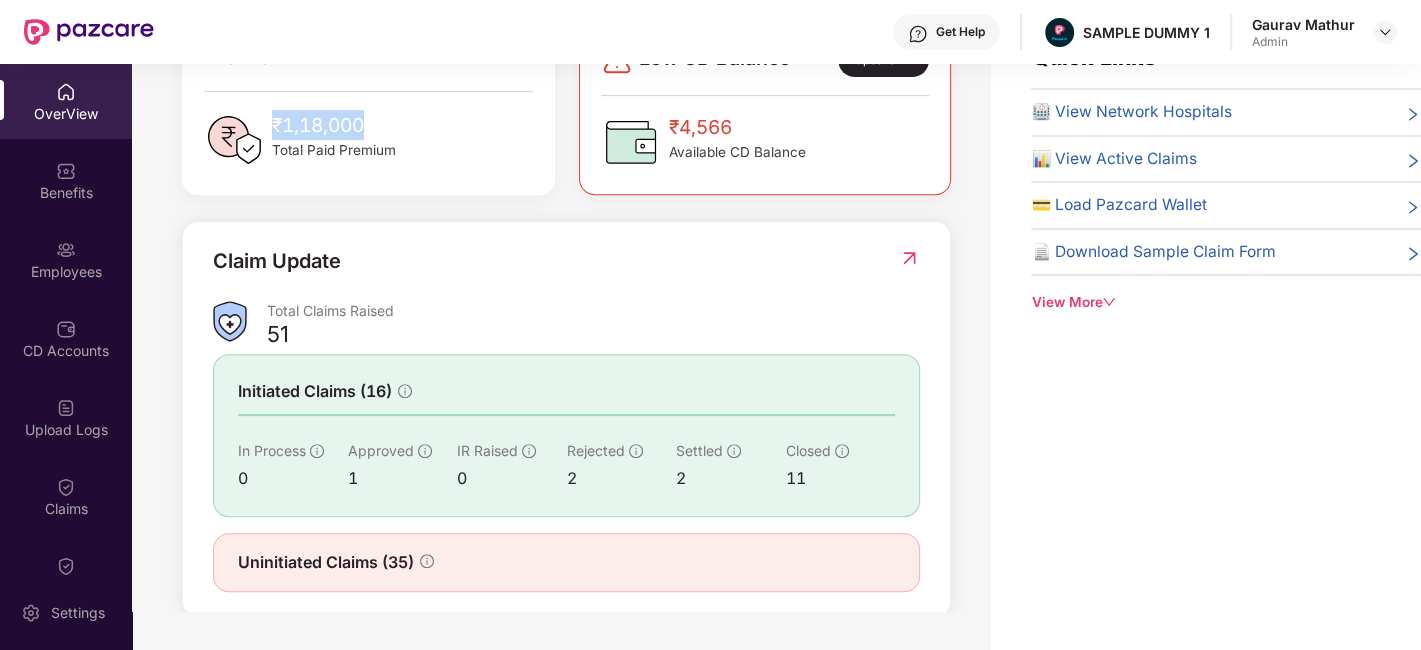 scroll, scrollTop: 0, scrollLeft: 0, axis: both 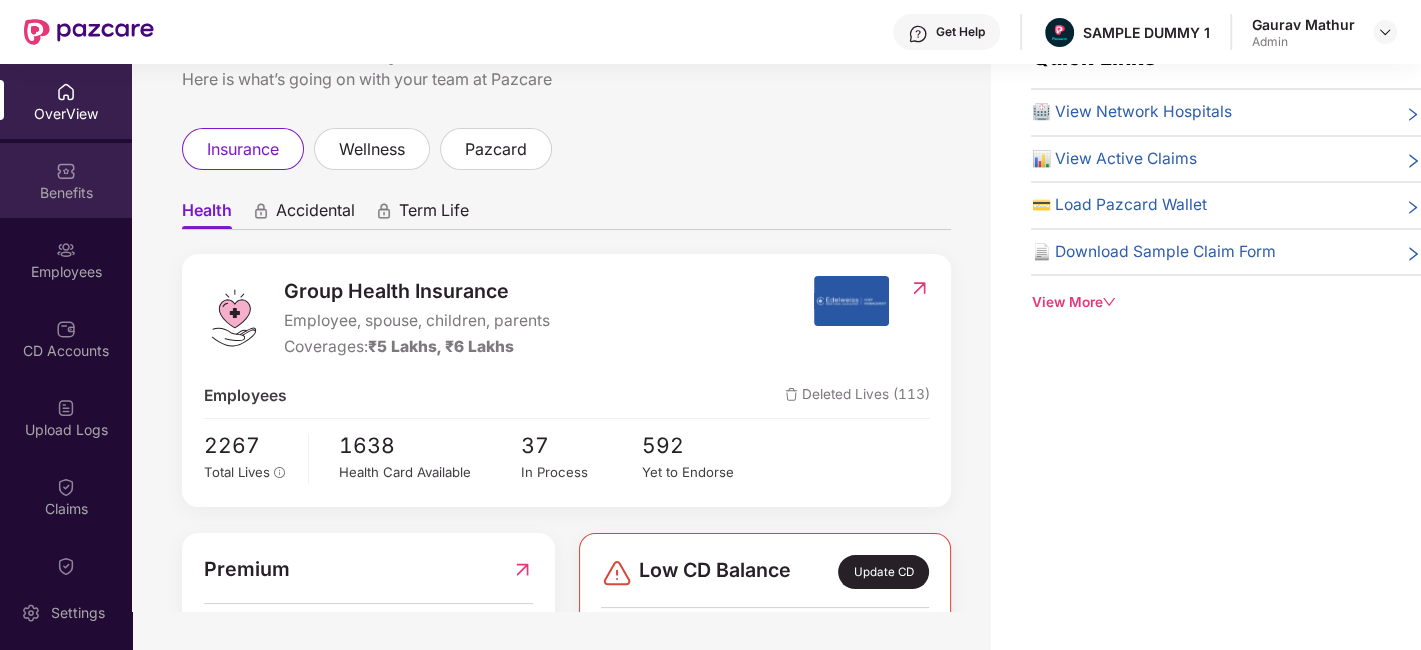 click at bounding box center [66, 171] 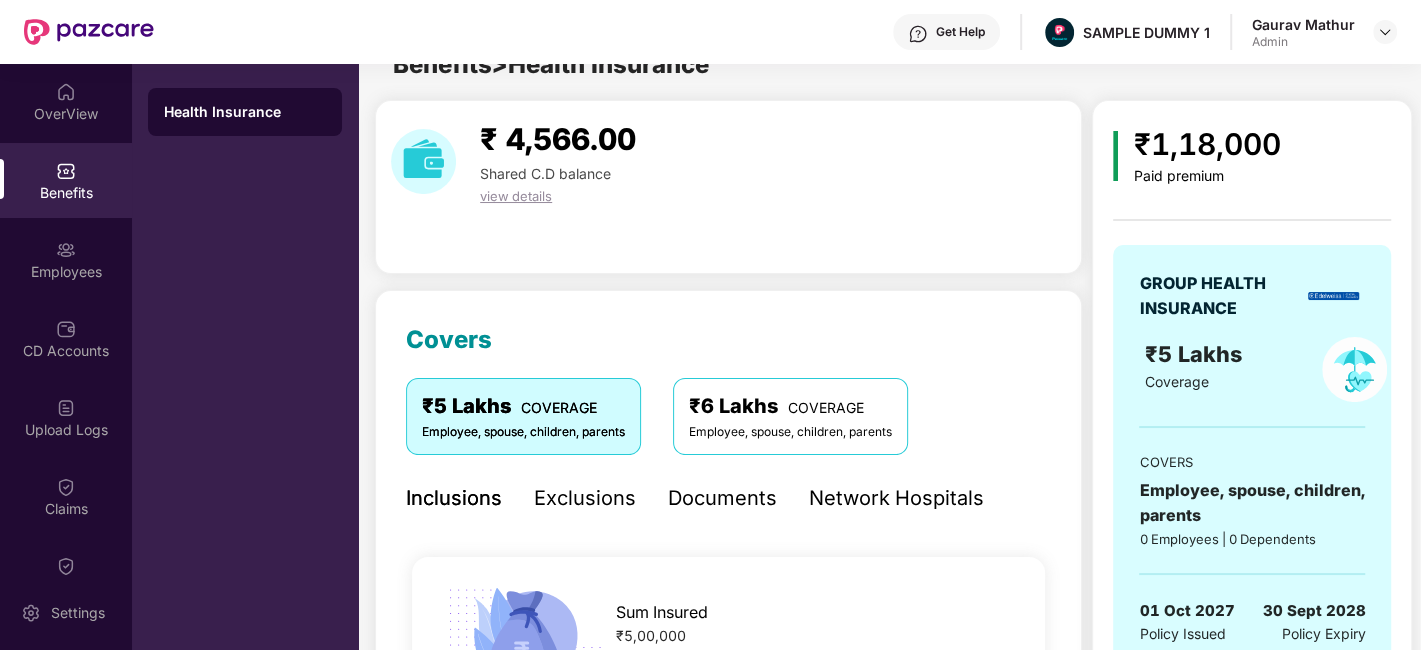 scroll, scrollTop: 63, scrollLeft: 0, axis: vertical 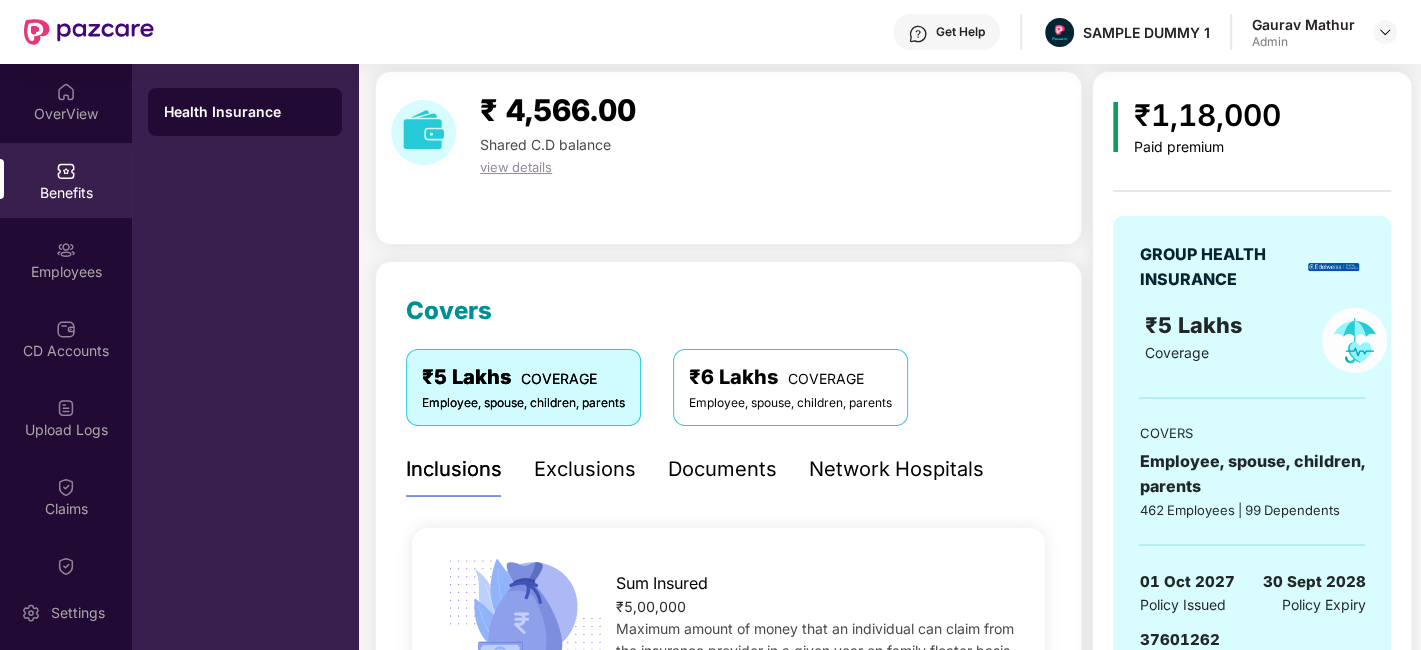 click on "Exclusions" at bounding box center (585, 469) 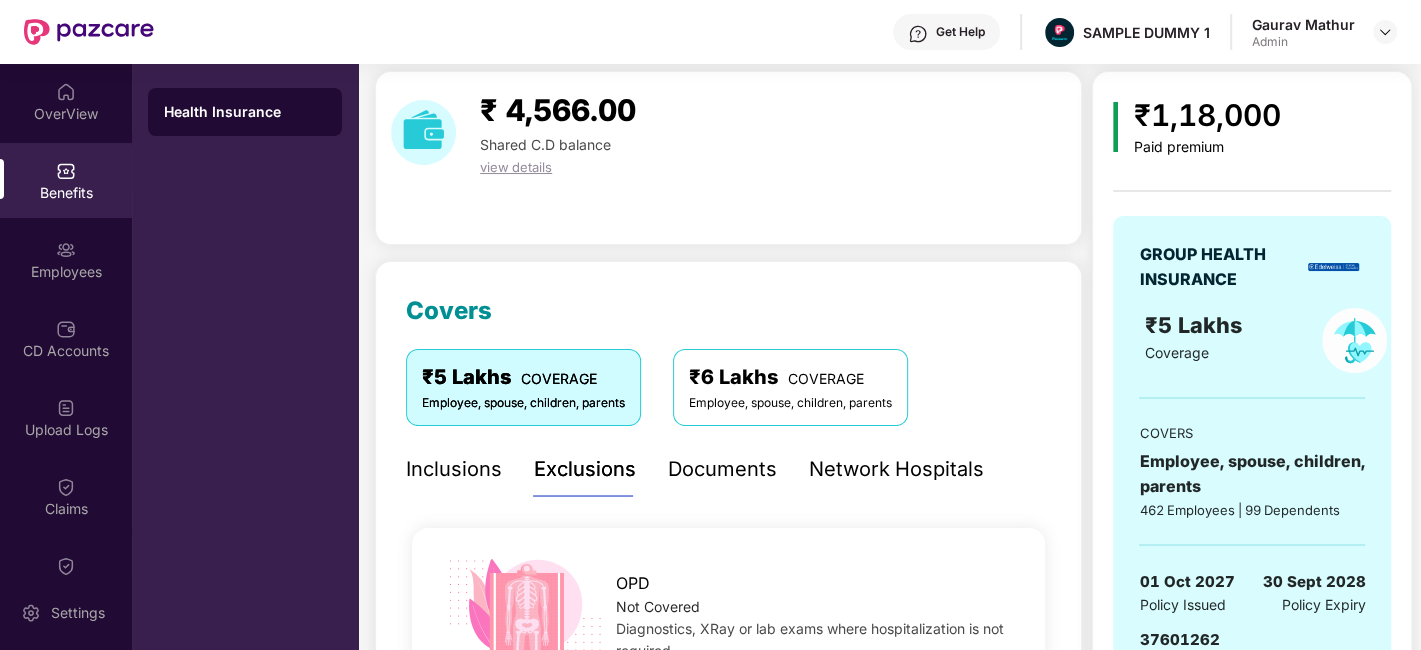 click on "Inclusions" at bounding box center (454, 469) 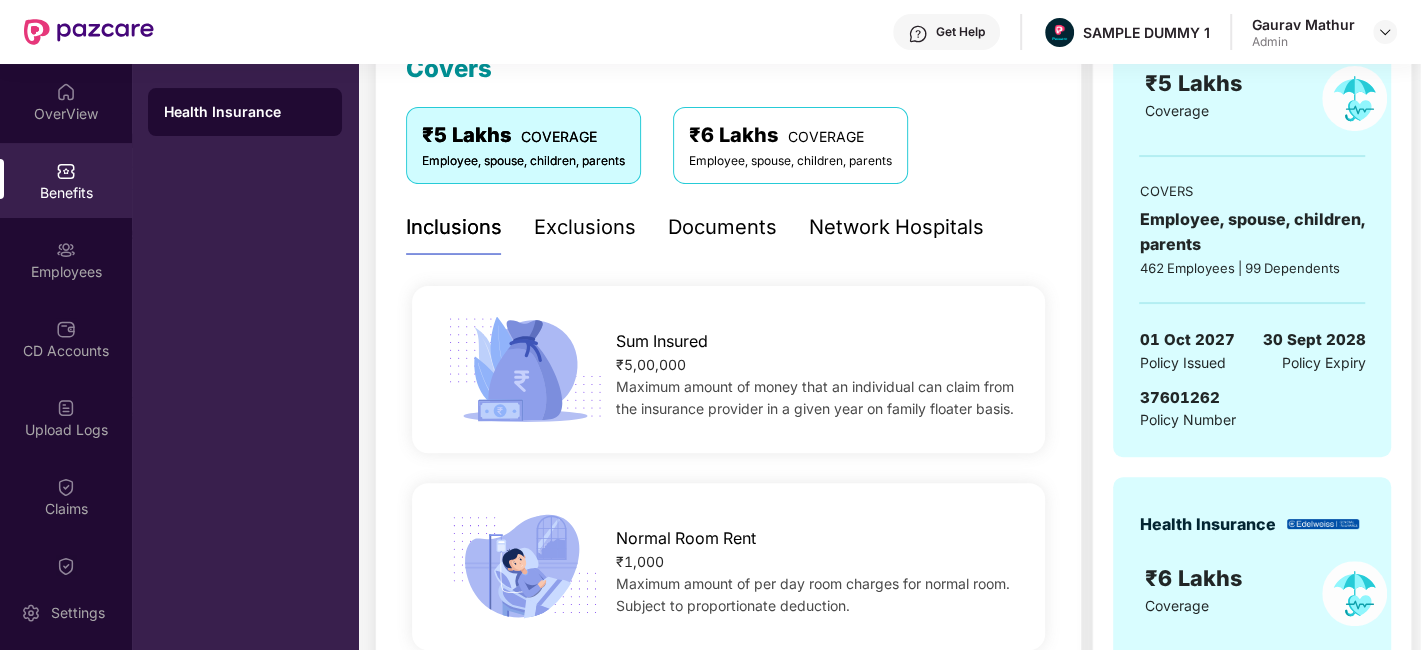 scroll, scrollTop: 310, scrollLeft: 0, axis: vertical 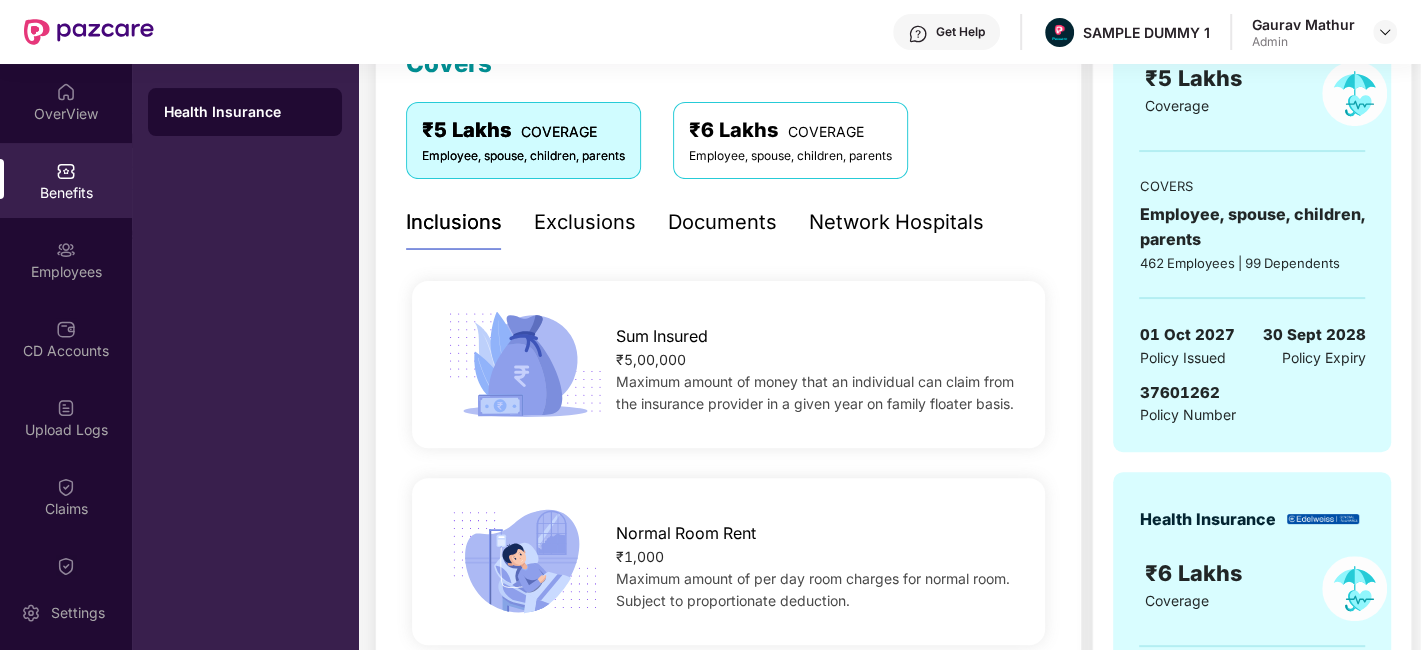 click on "Documents" at bounding box center (722, 222) 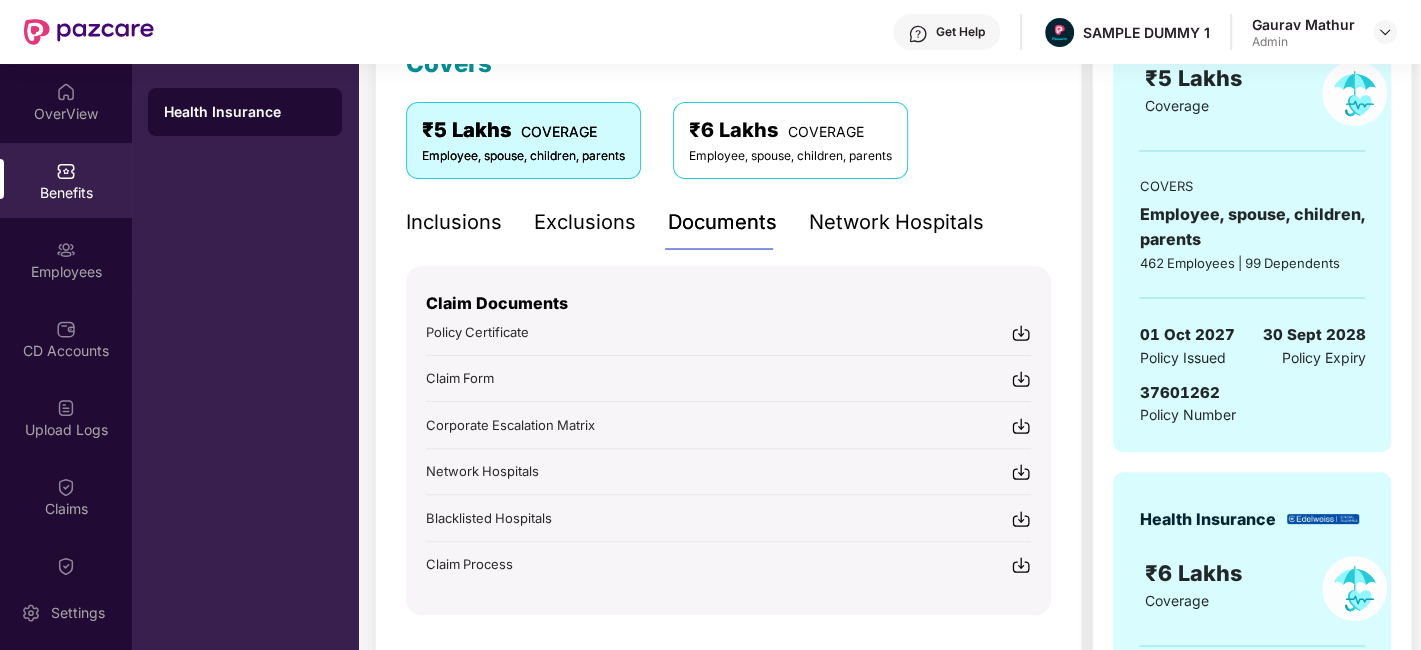 click on "Network Hospitals" at bounding box center (896, 222) 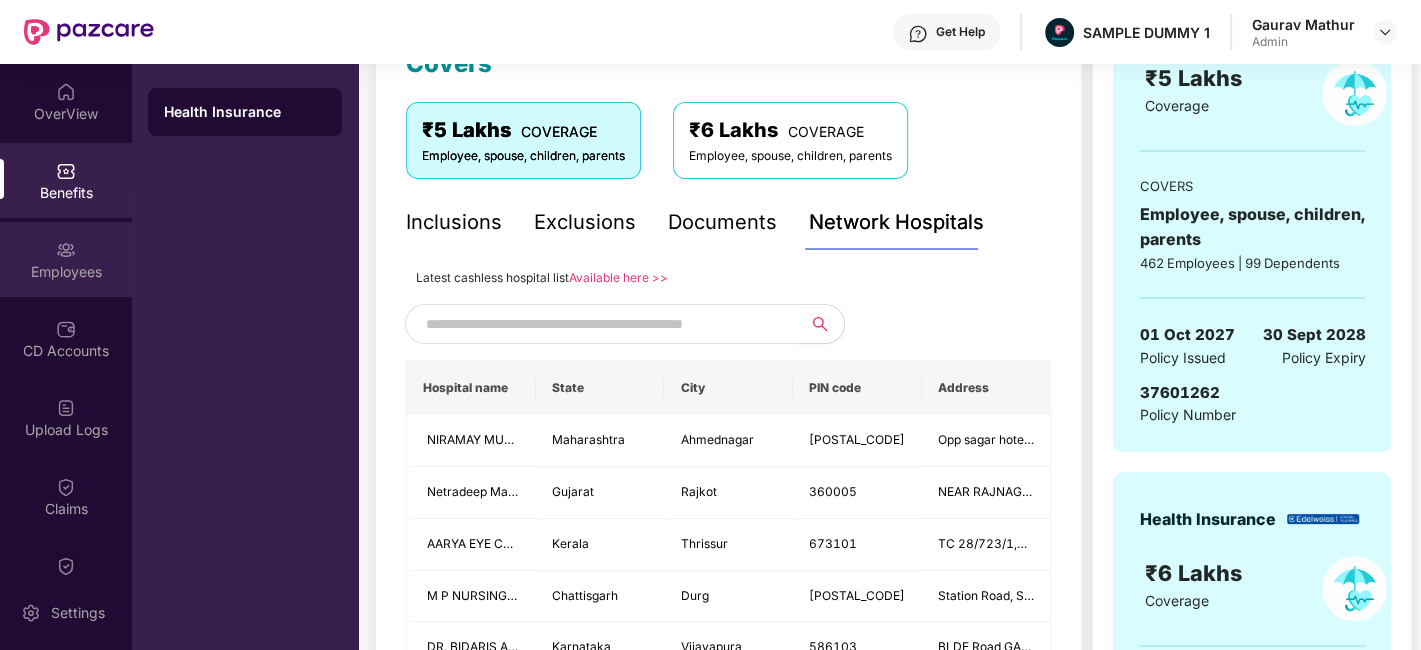 click on "Employees" at bounding box center (66, 259) 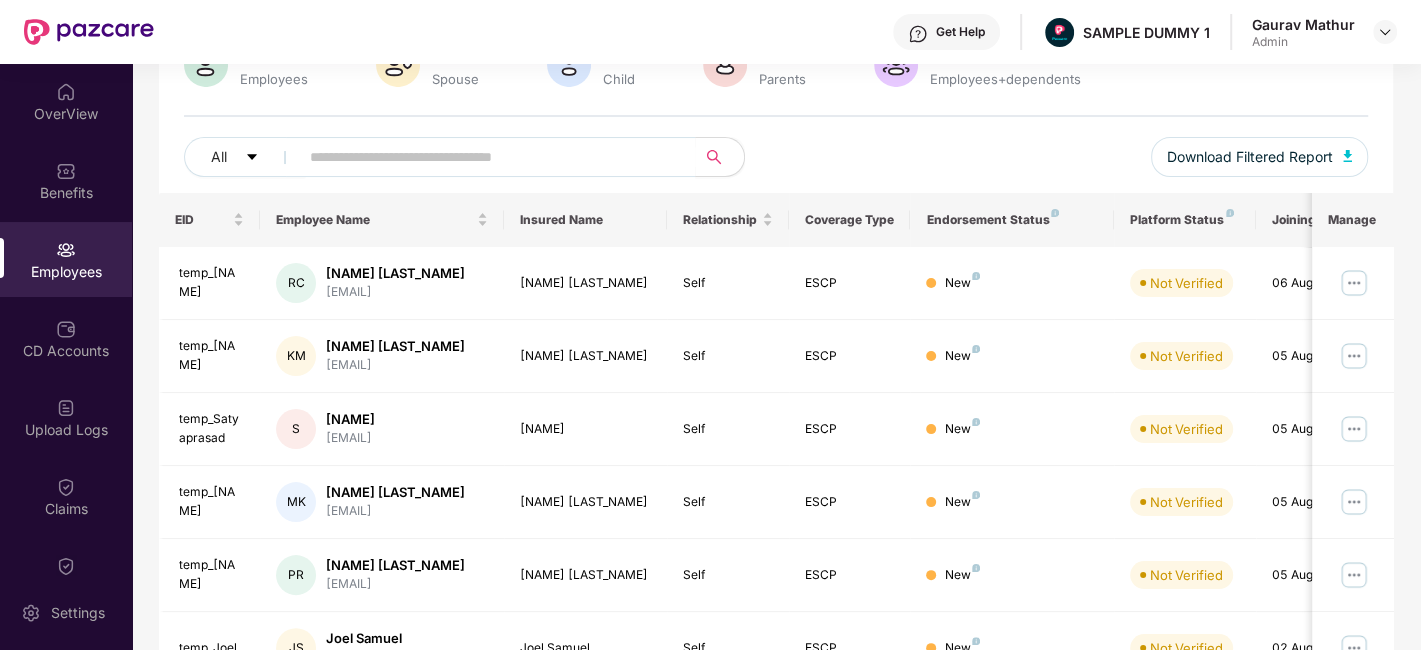 scroll, scrollTop: 310, scrollLeft: 0, axis: vertical 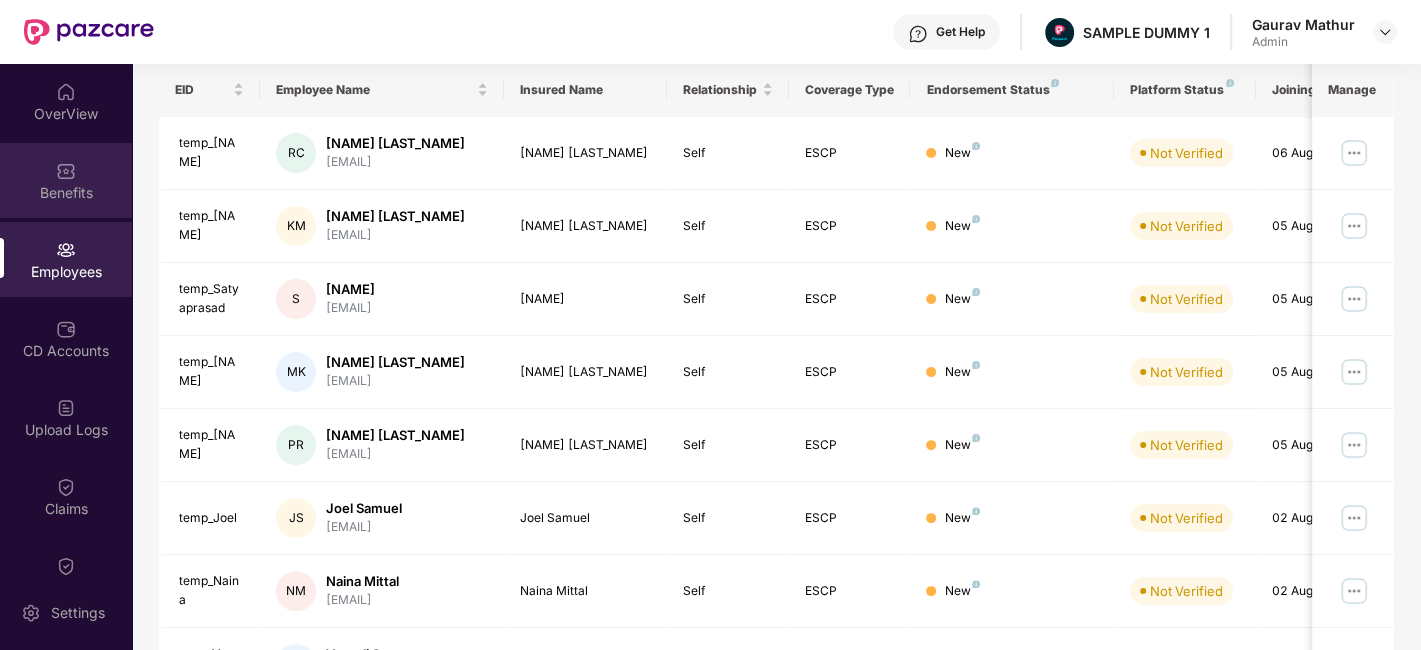 click on "Benefits" at bounding box center [66, 180] 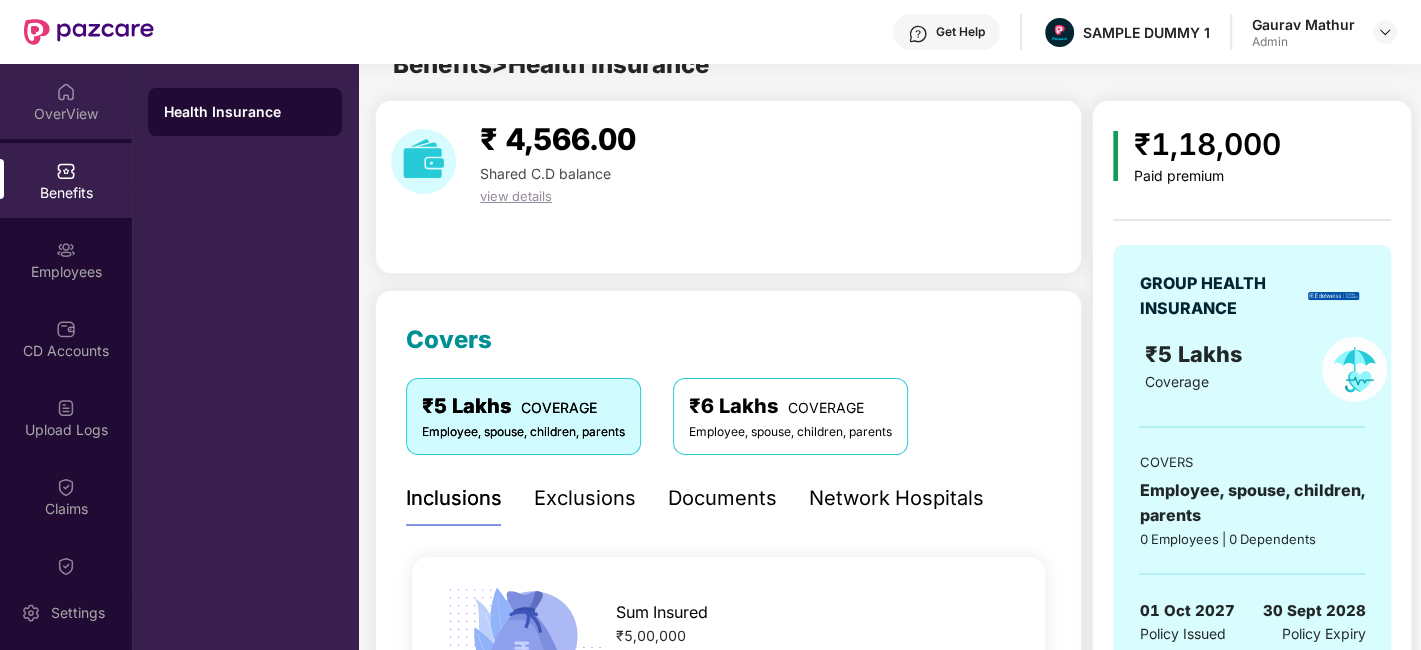 click on "OverView" at bounding box center (66, 114) 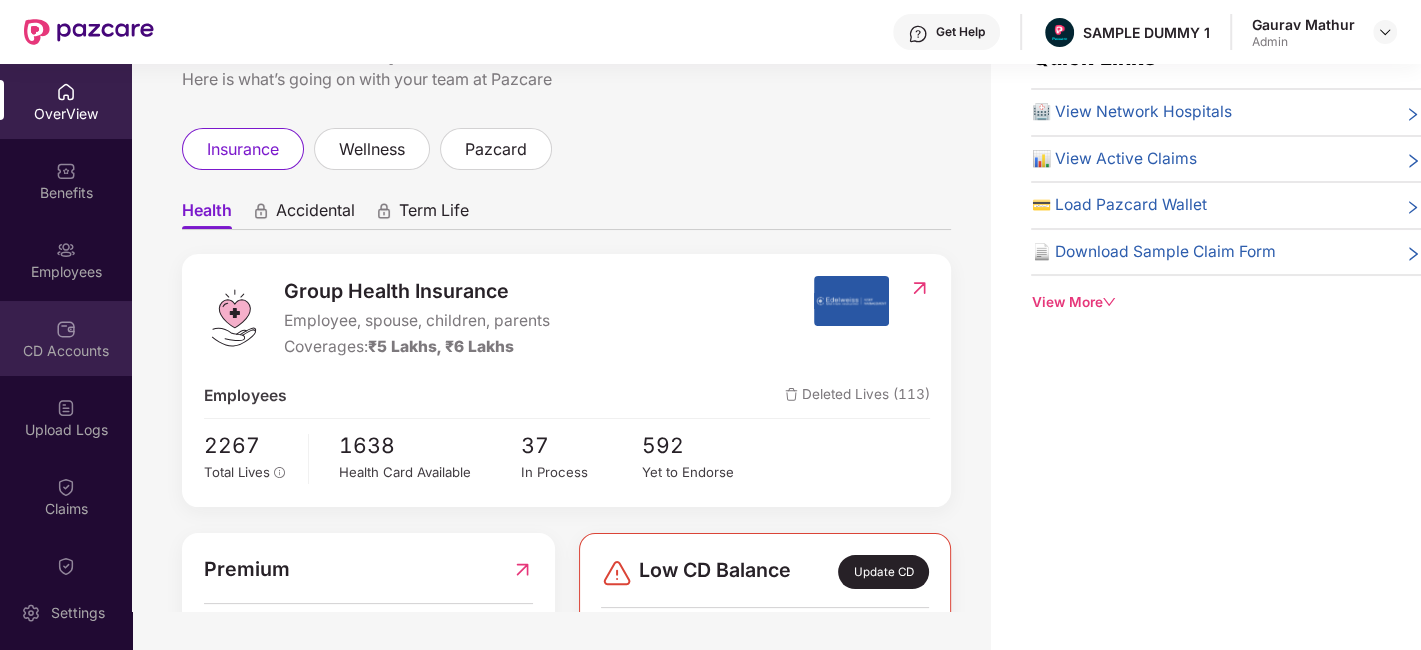 click on "CD Accounts" at bounding box center (66, 338) 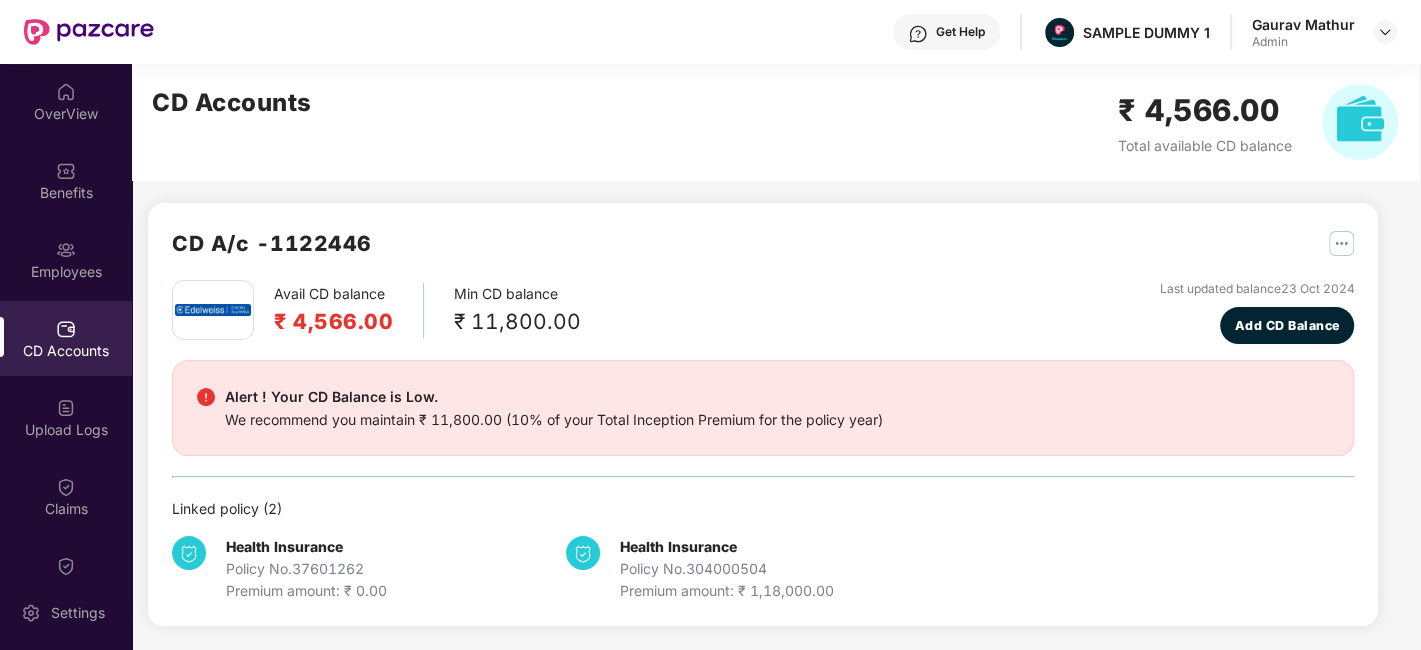 scroll, scrollTop: 0, scrollLeft: 0, axis: both 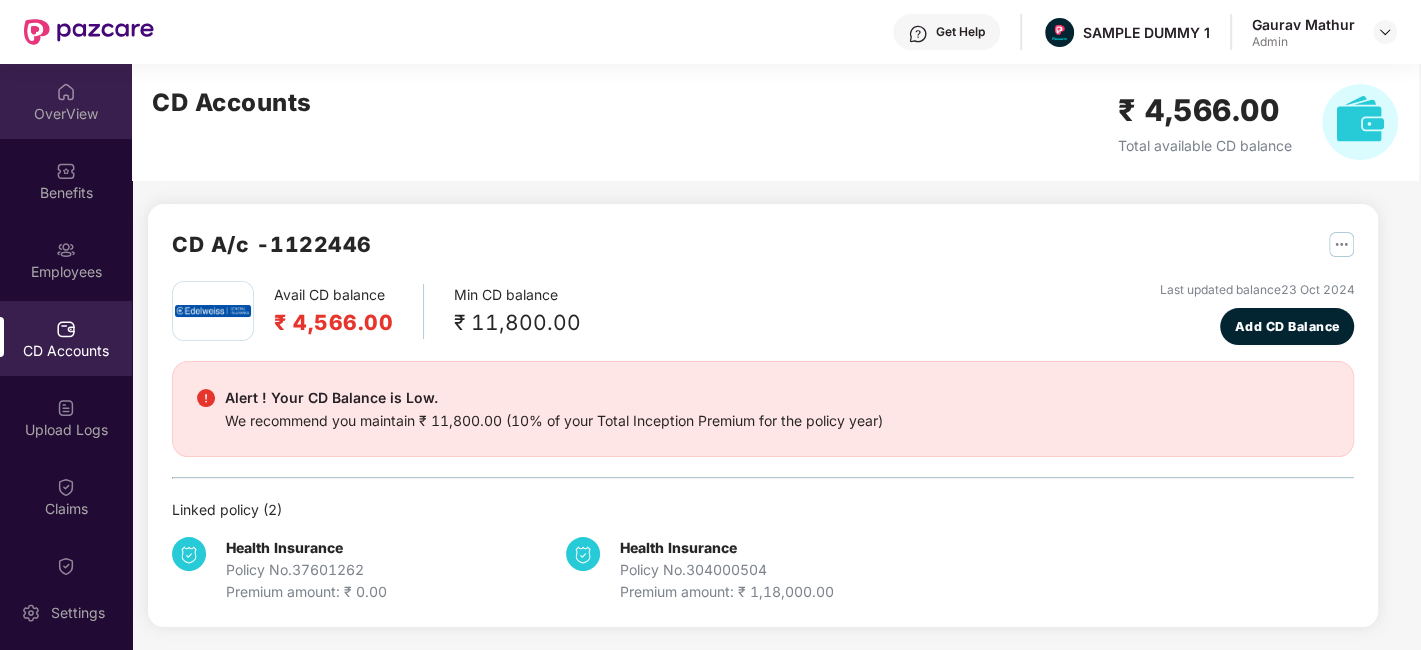 click on "OverView" at bounding box center (66, 101) 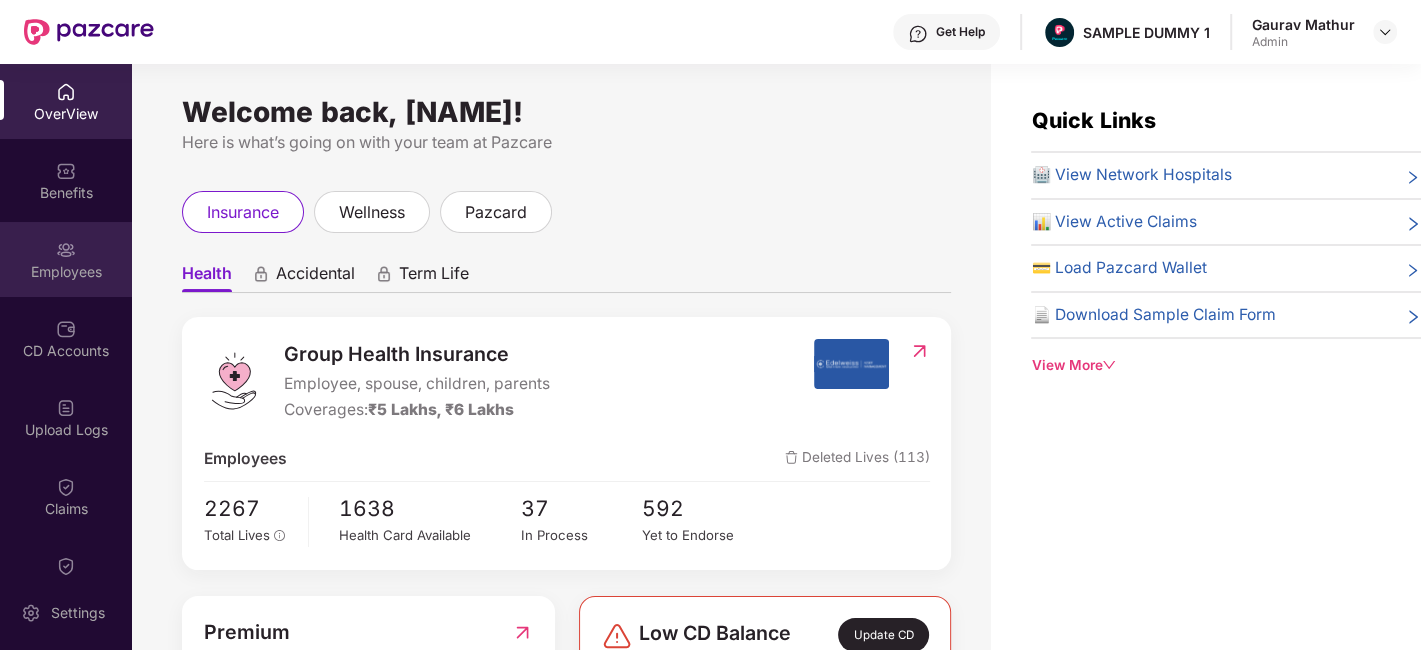 click on "Employees" at bounding box center [66, 259] 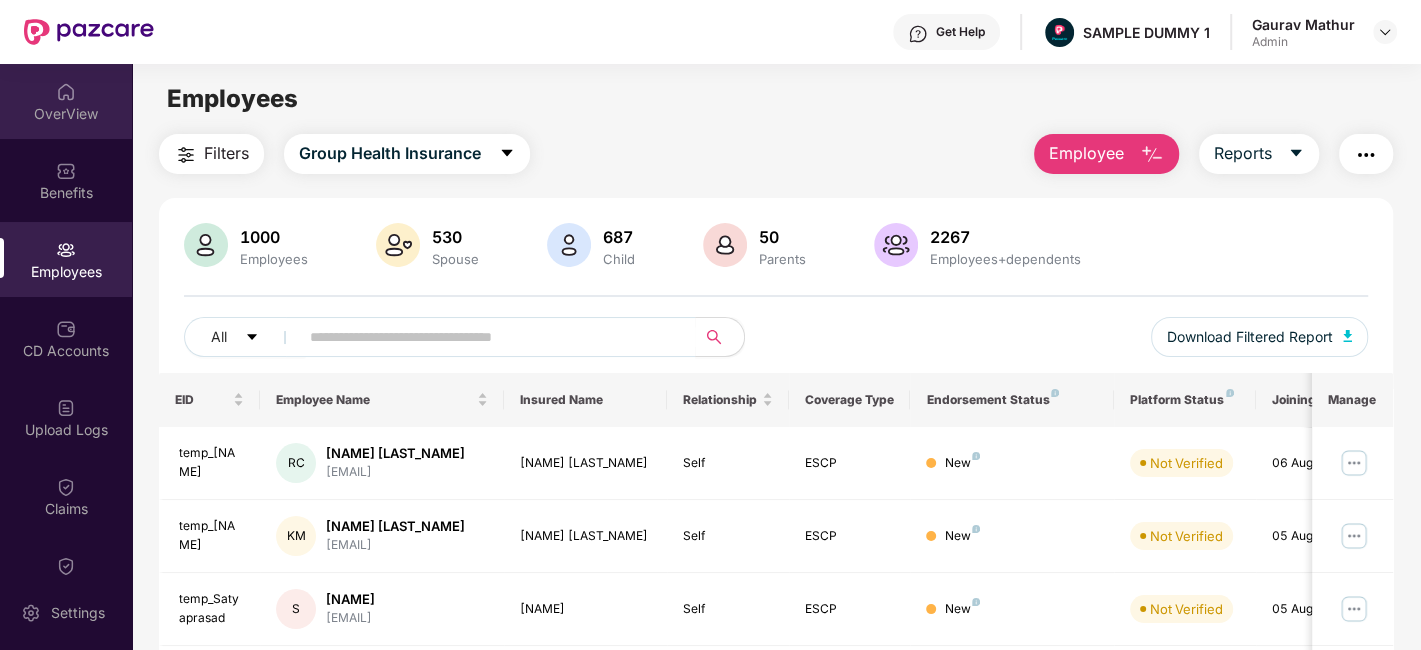 click on "OverView" at bounding box center (66, 114) 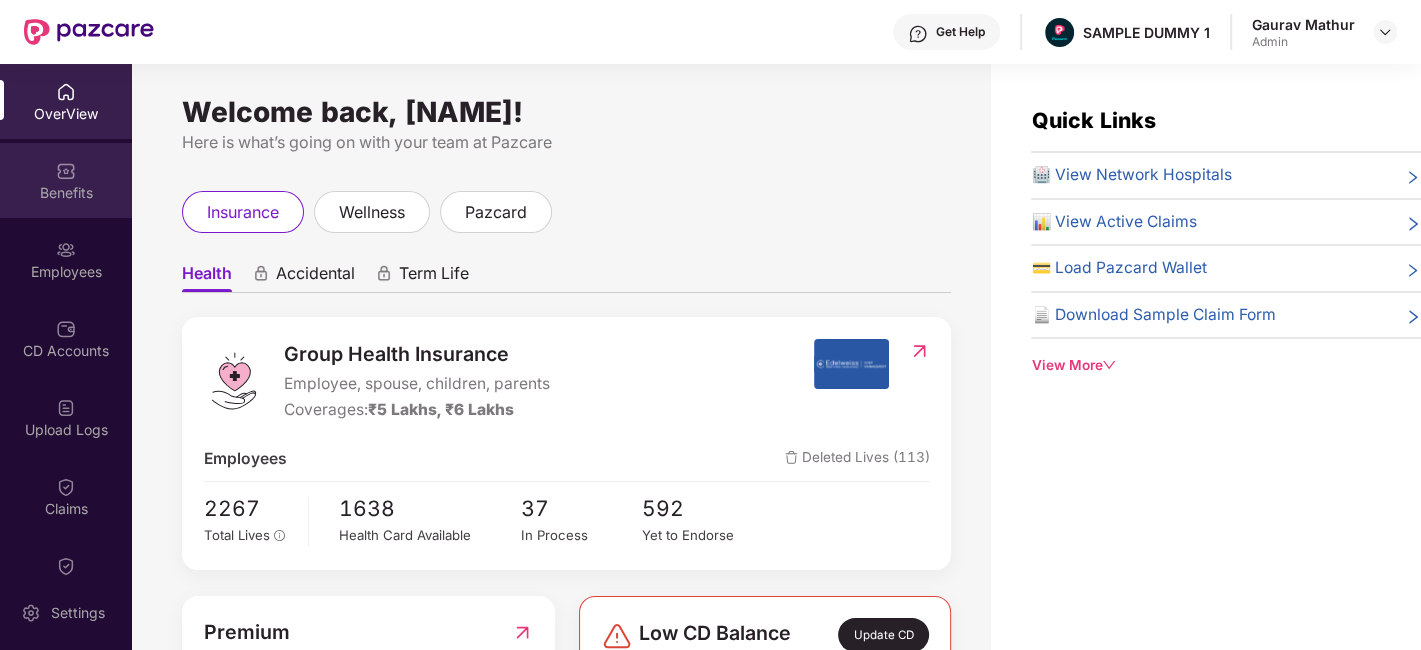 click at bounding box center (66, 171) 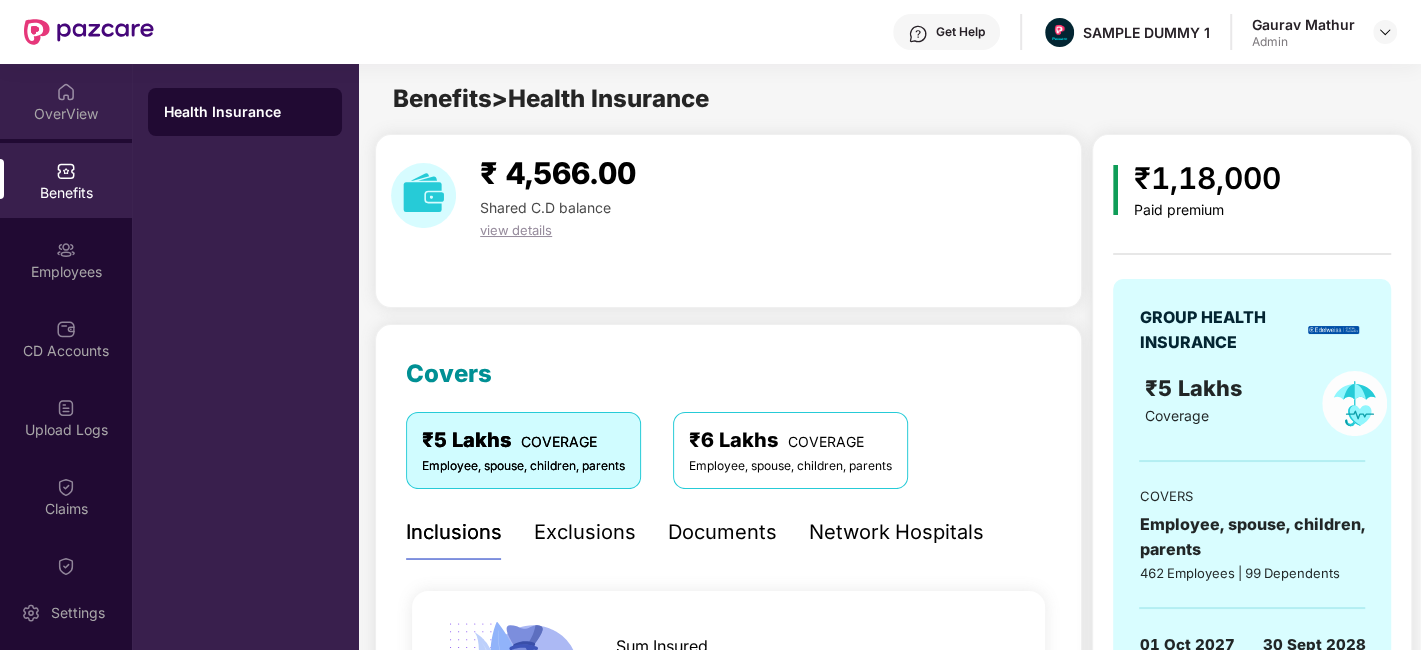 click on "OverView" at bounding box center (66, 114) 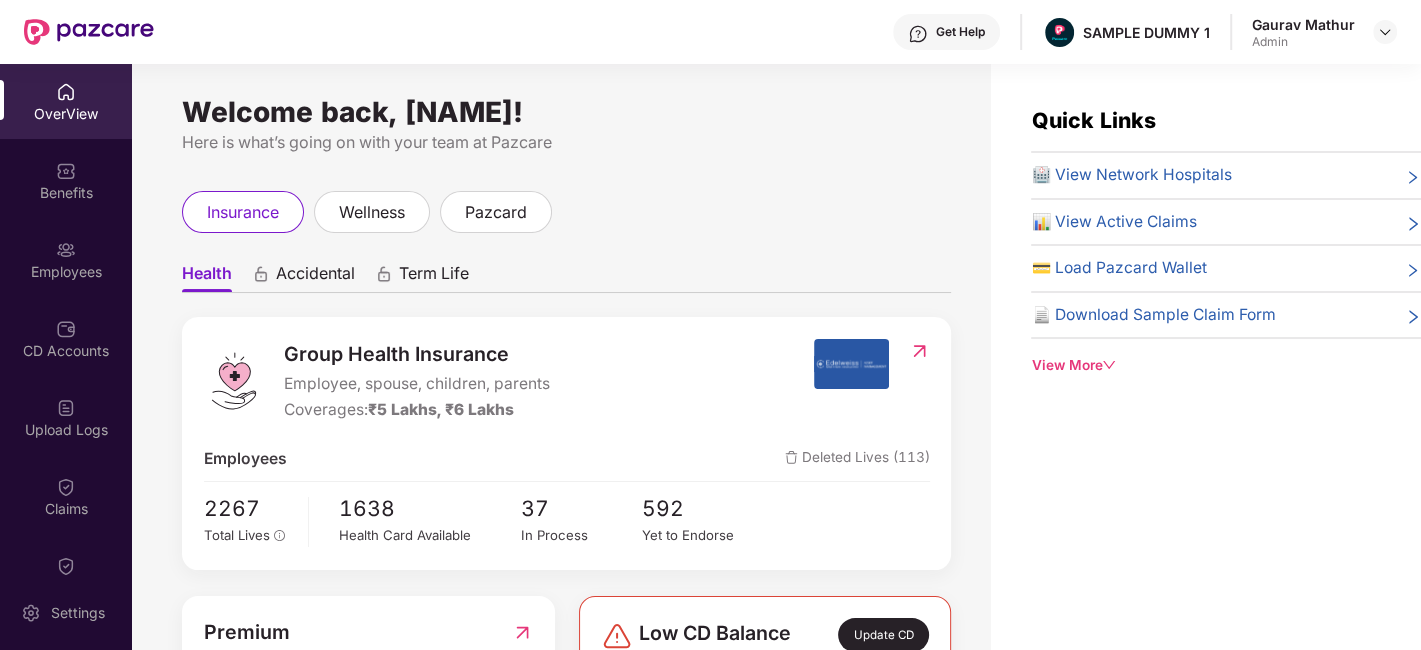 click on "OverView" at bounding box center [66, 101] 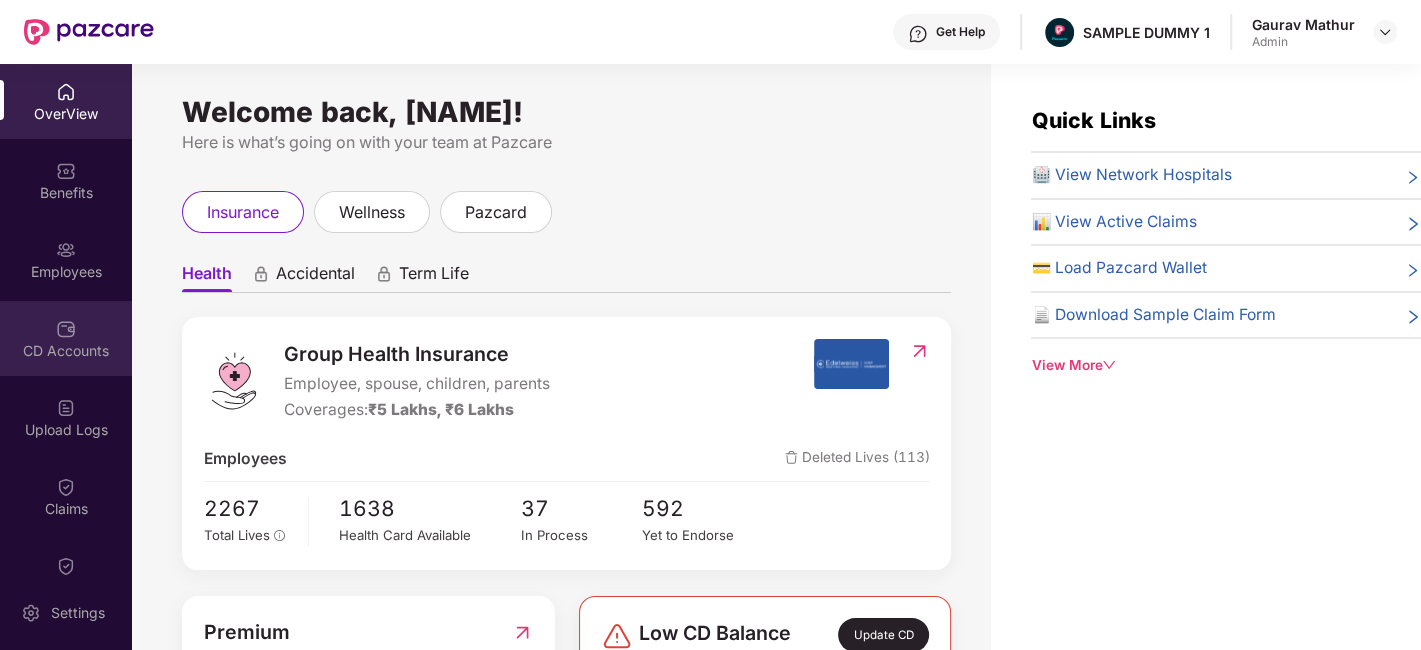 click at bounding box center [66, 329] 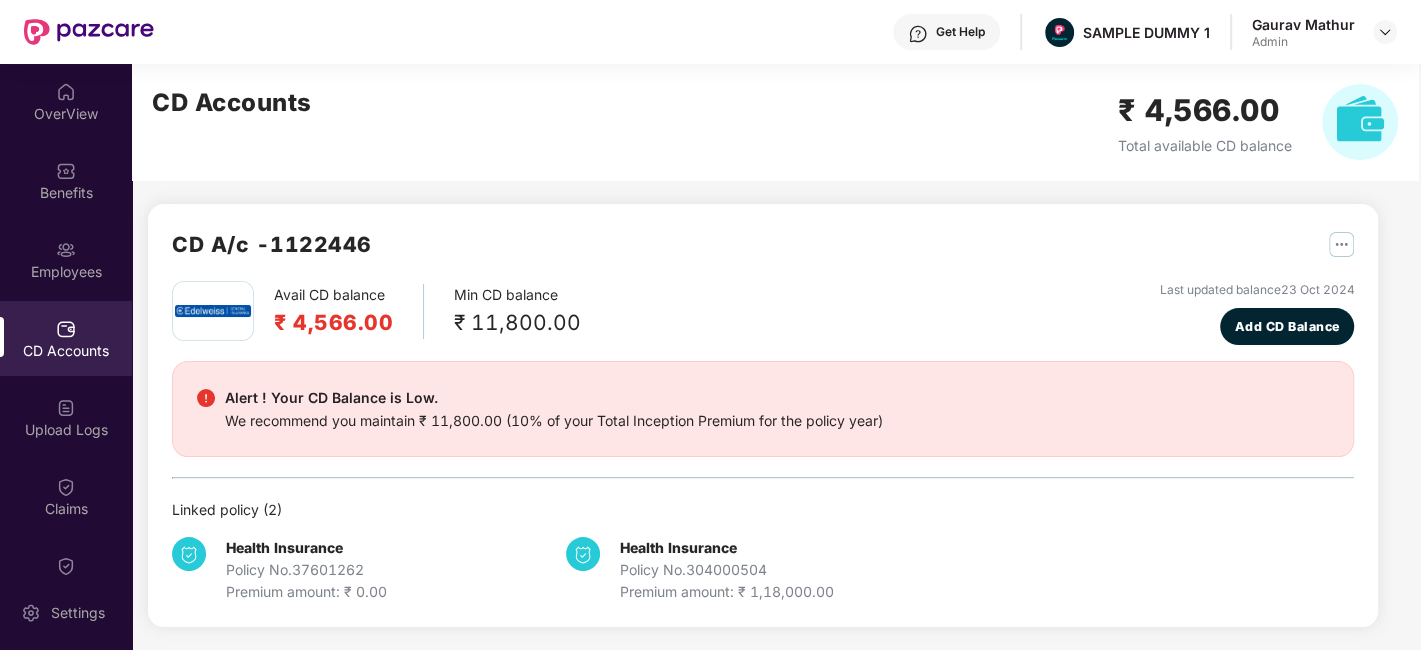 click on "CD Accounts" at bounding box center [66, 351] 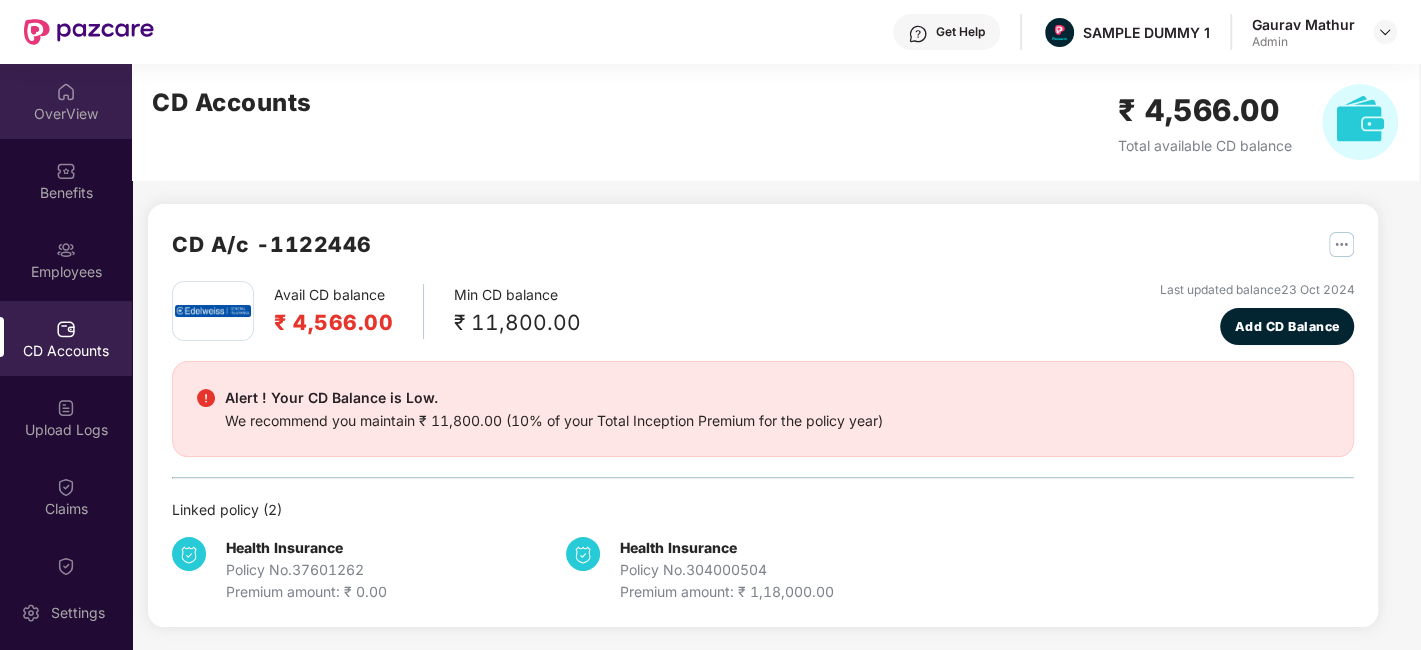 click on "OverView" at bounding box center (66, 114) 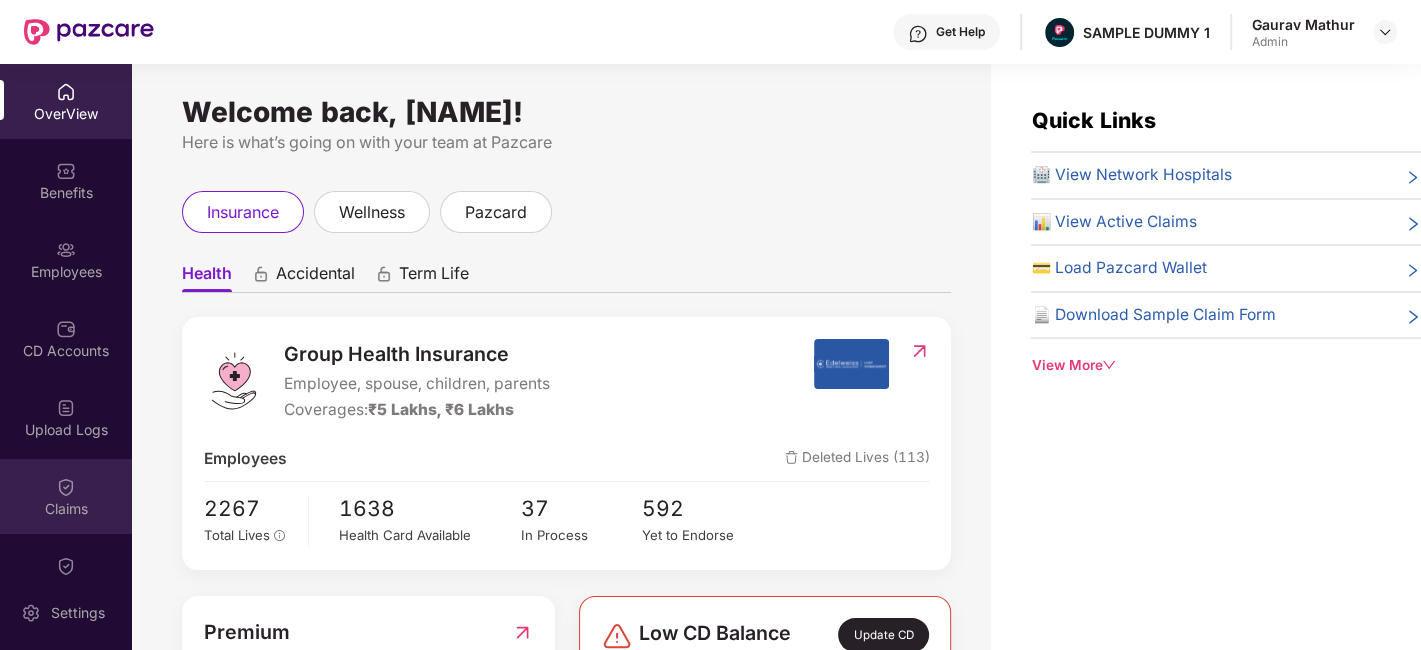 click on "Claims" at bounding box center [66, 509] 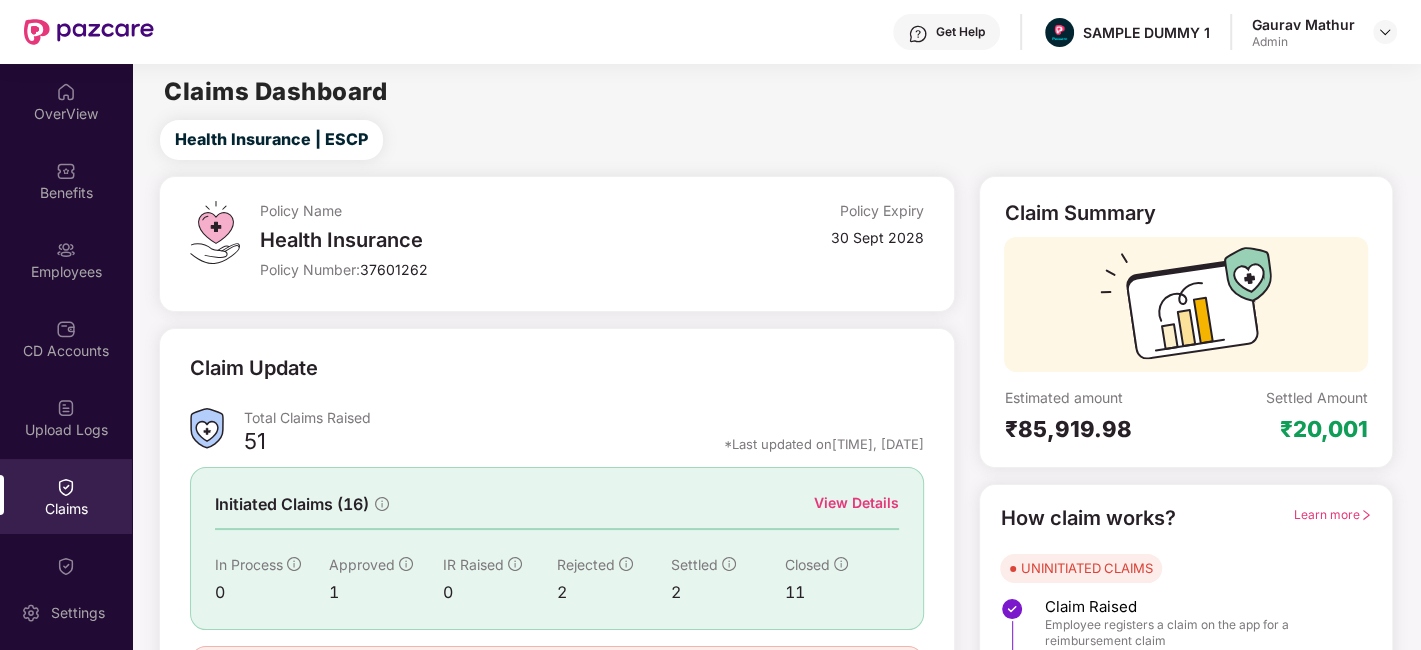scroll, scrollTop: 131, scrollLeft: 0, axis: vertical 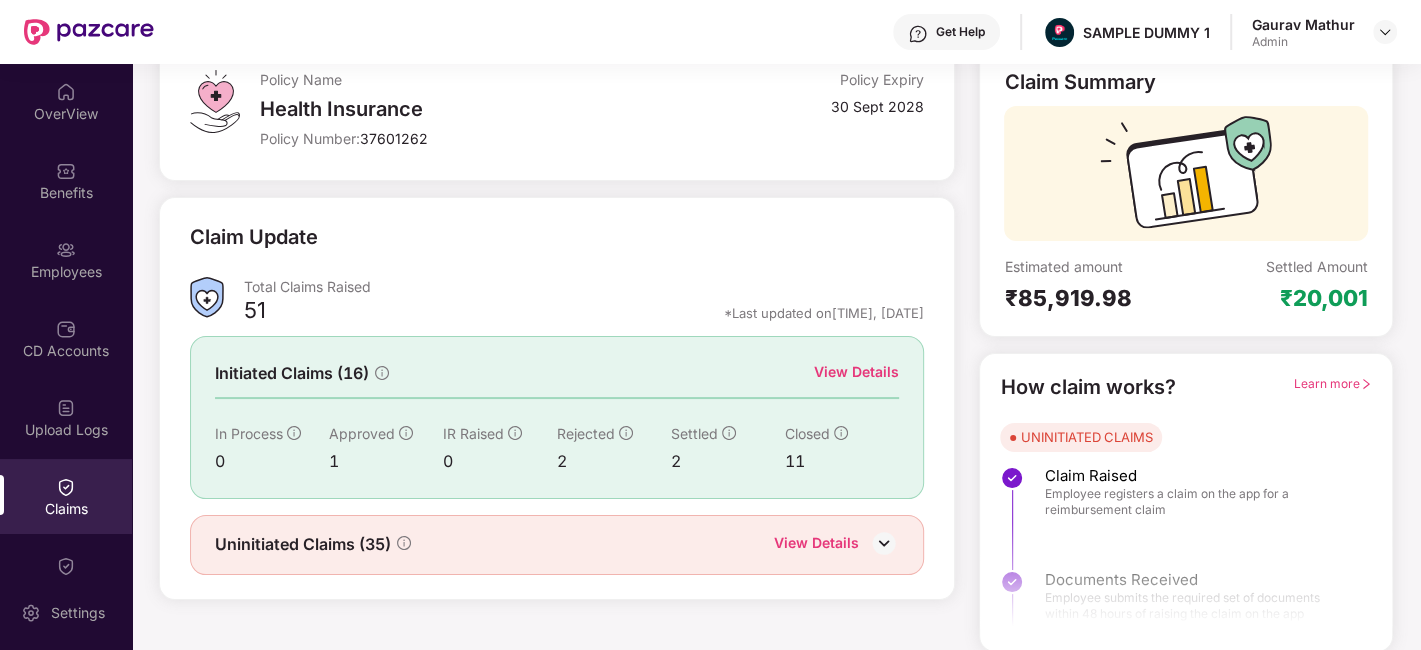click on "View Details" at bounding box center [856, 372] 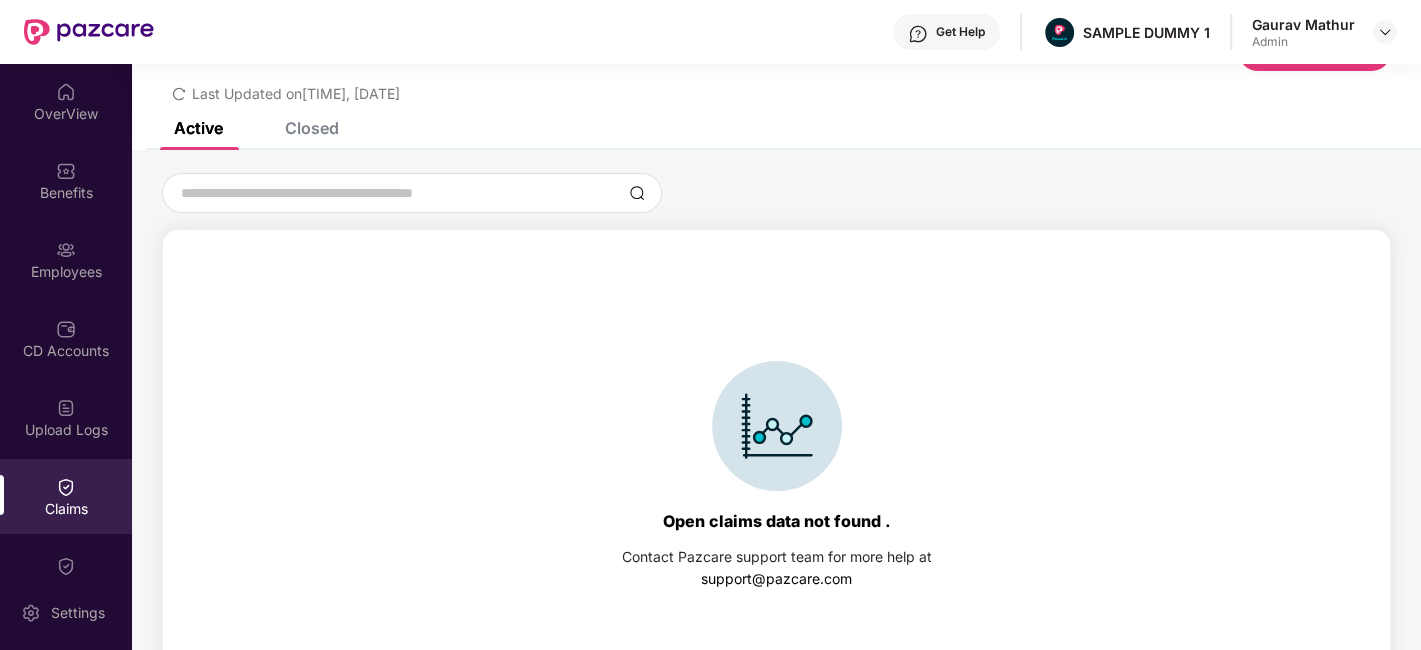 scroll, scrollTop: 91, scrollLeft: 0, axis: vertical 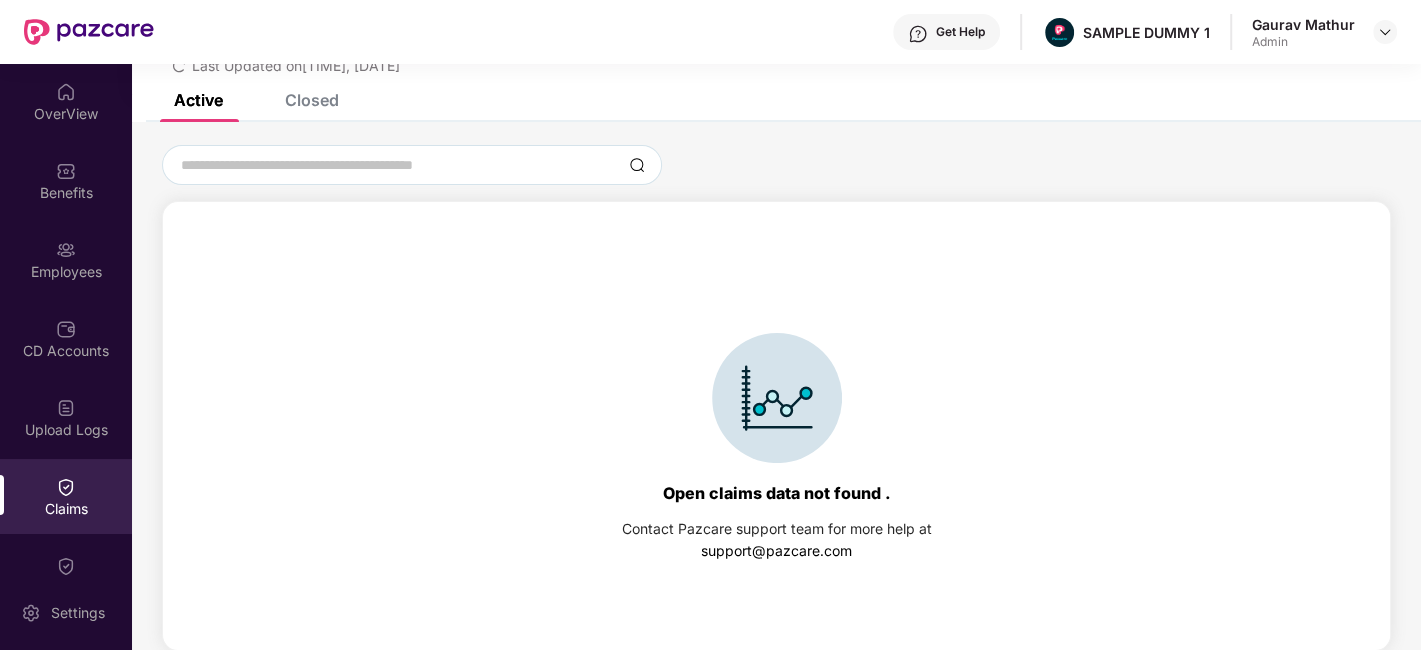click on "List of Initiated Claims Raise a Claim Last Updated on  [TIME], [DATE]" at bounding box center [776, 33] 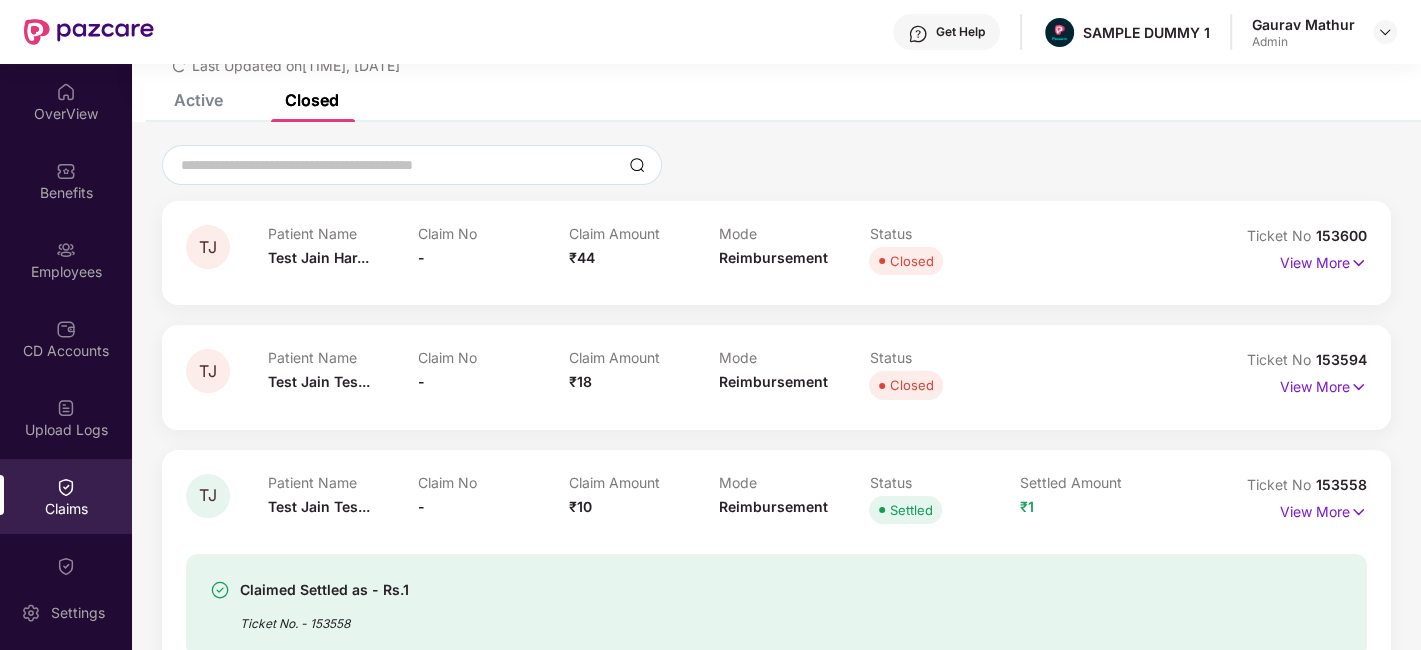 click on "View More" at bounding box center (1323, 263) 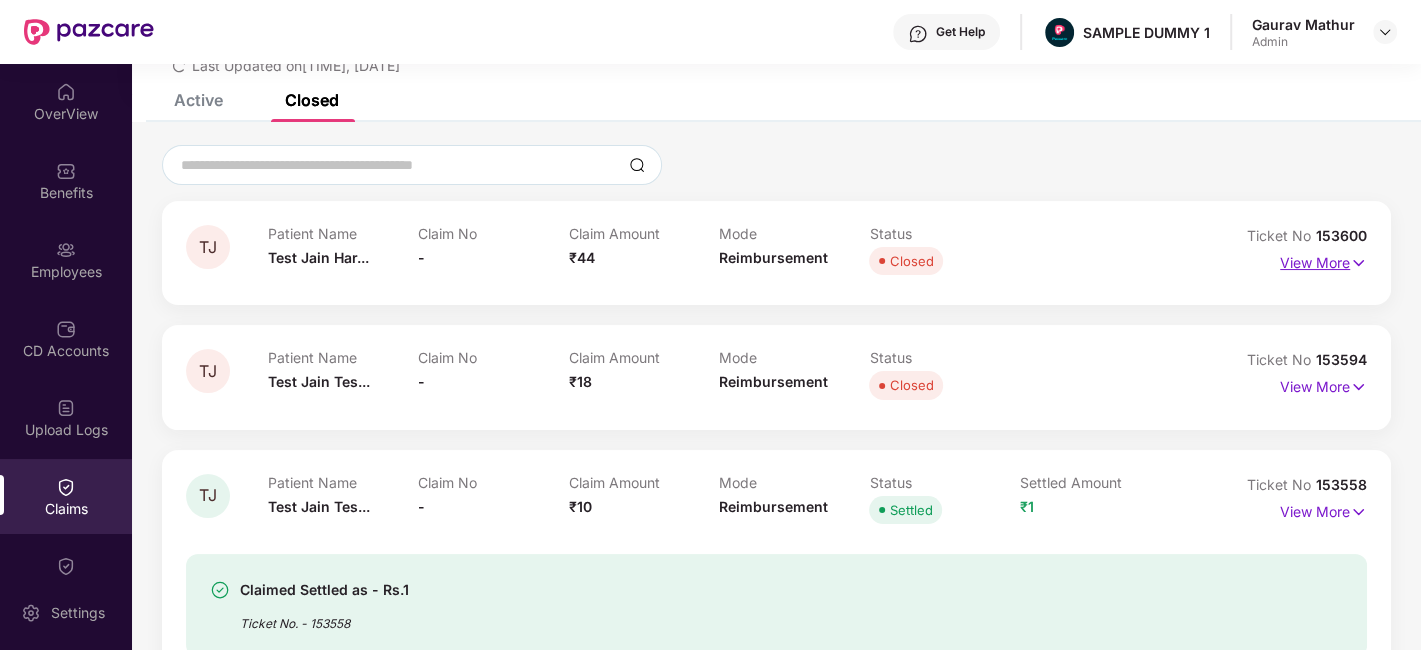 click on "View More" at bounding box center (1323, 260) 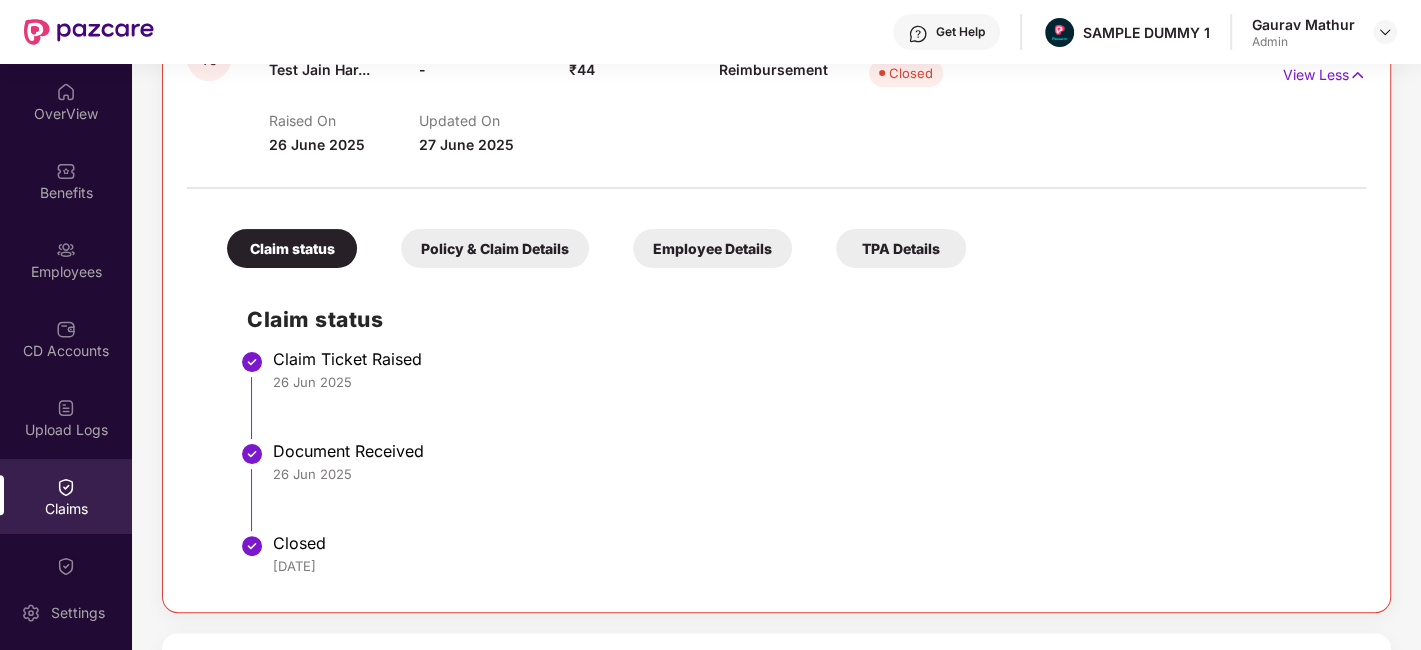 scroll, scrollTop: 280, scrollLeft: 0, axis: vertical 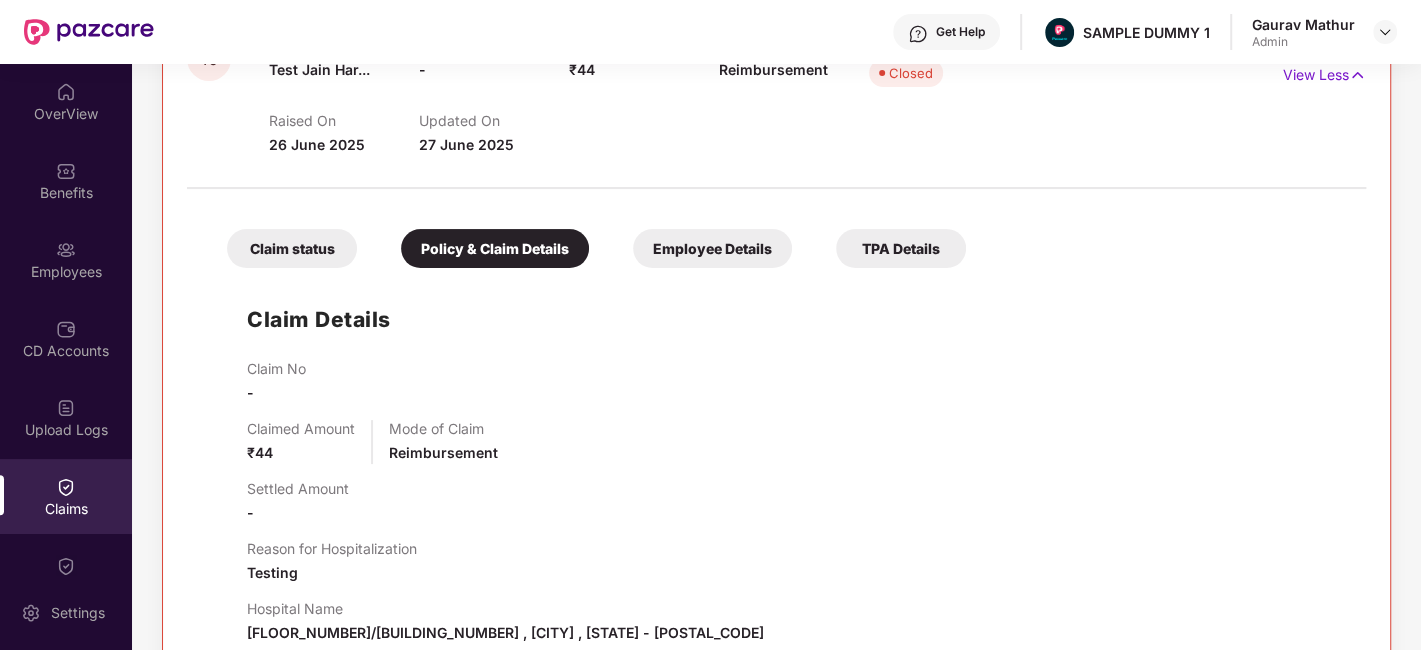 click on "Employee Details" at bounding box center (712, 248) 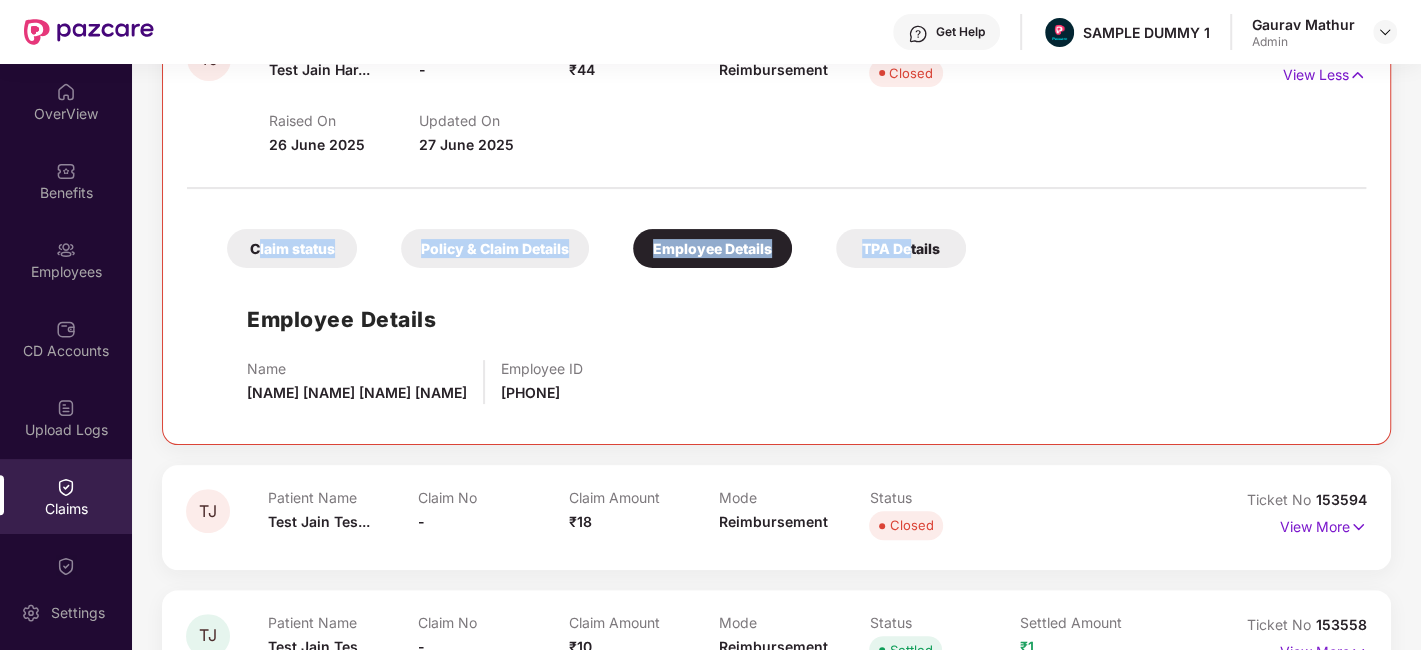 drag, startPoint x: 911, startPoint y: 244, endPoint x: 254, endPoint y: 235, distance: 657.06165 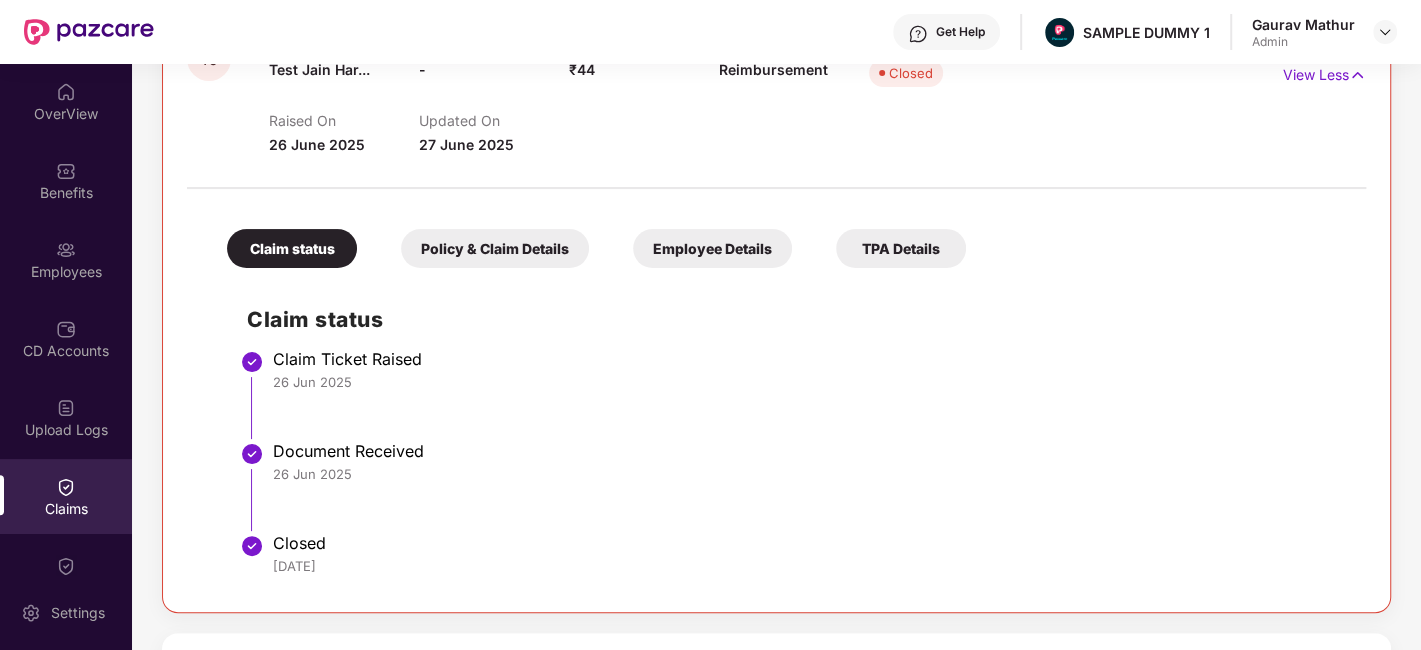 scroll, scrollTop: 0, scrollLeft: 0, axis: both 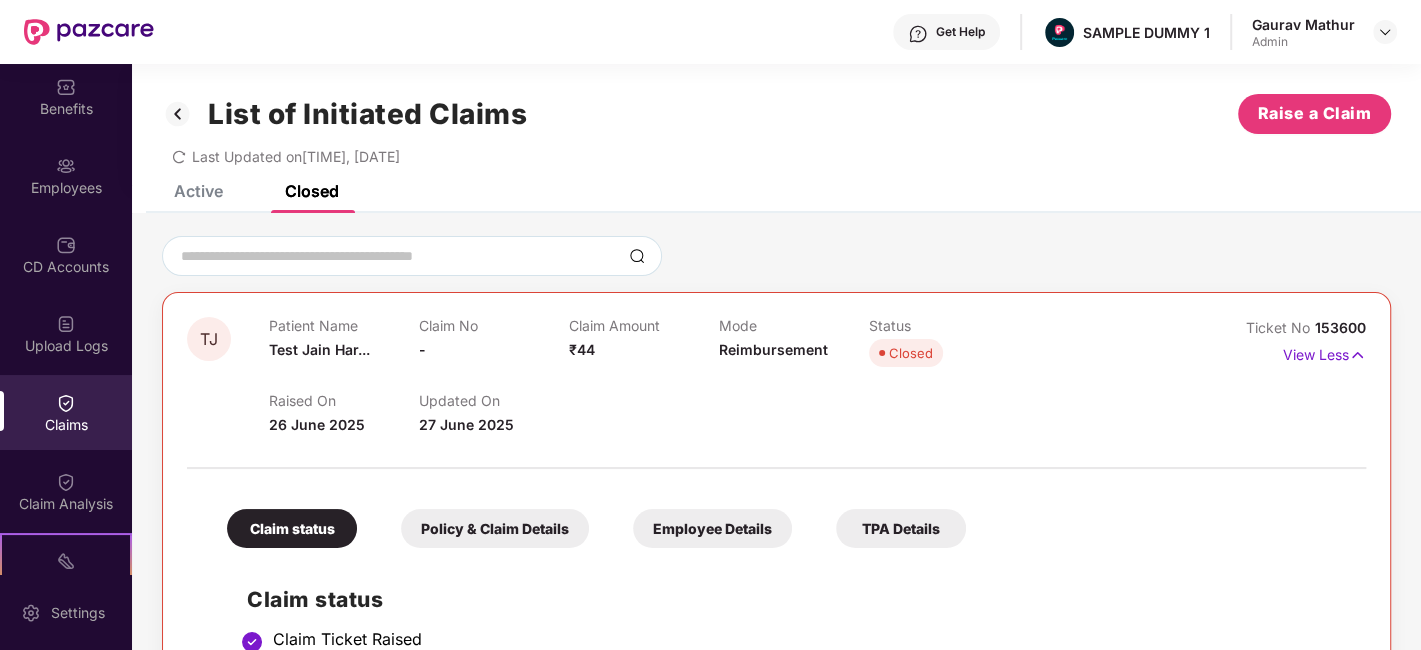 click on "Claims" at bounding box center [66, 412] 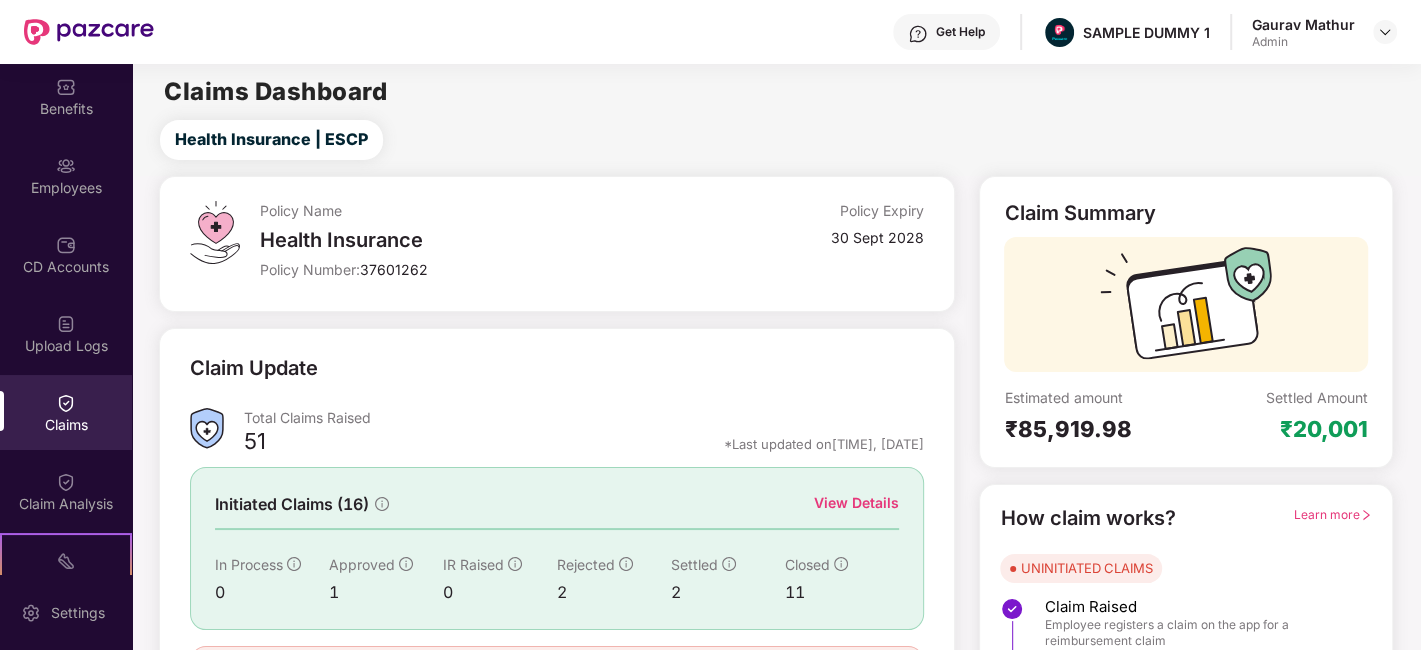 click on "Claims" at bounding box center [66, 412] 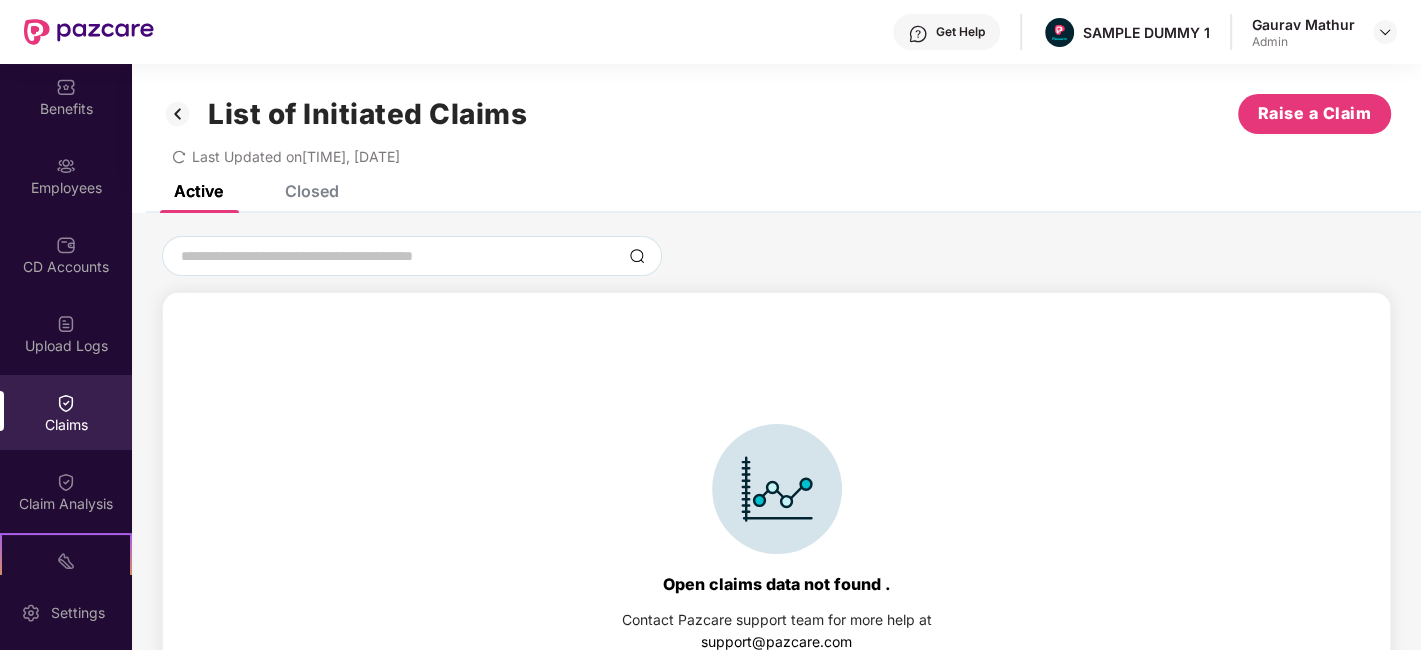 click on "Closed" at bounding box center [312, 191] 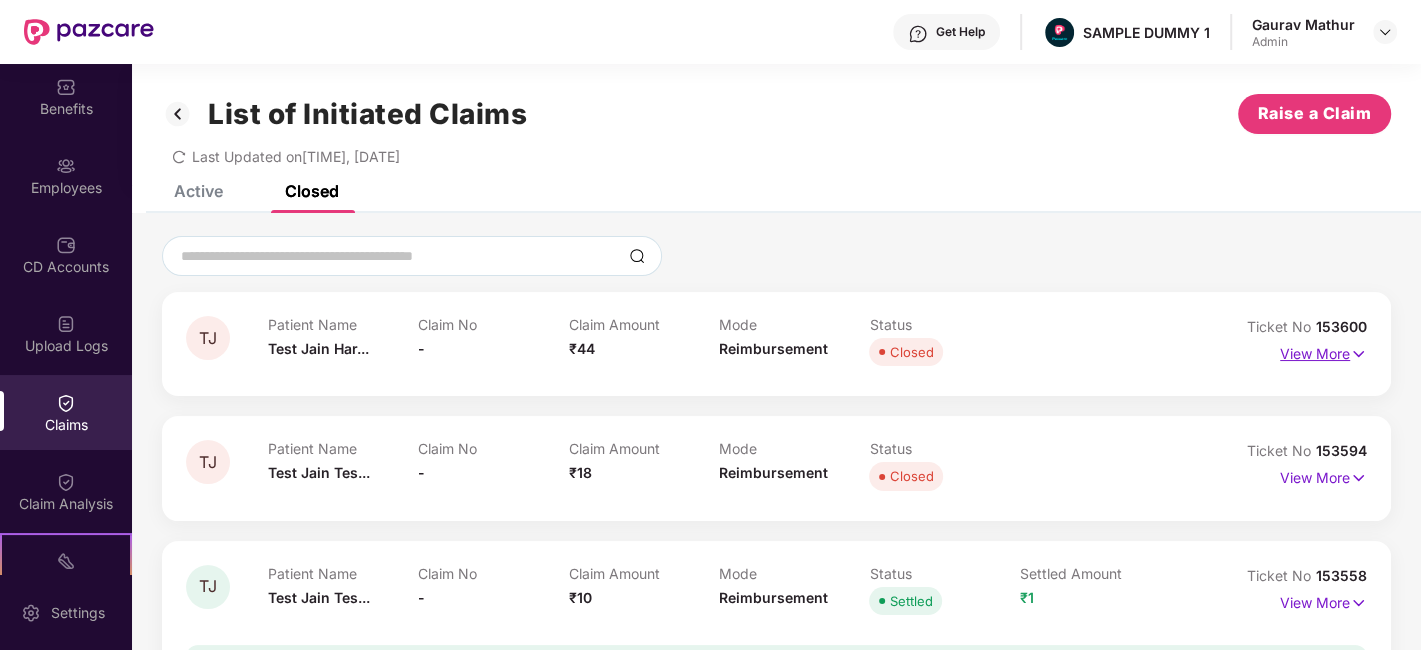 click on "View More" at bounding box center (1323, 351) 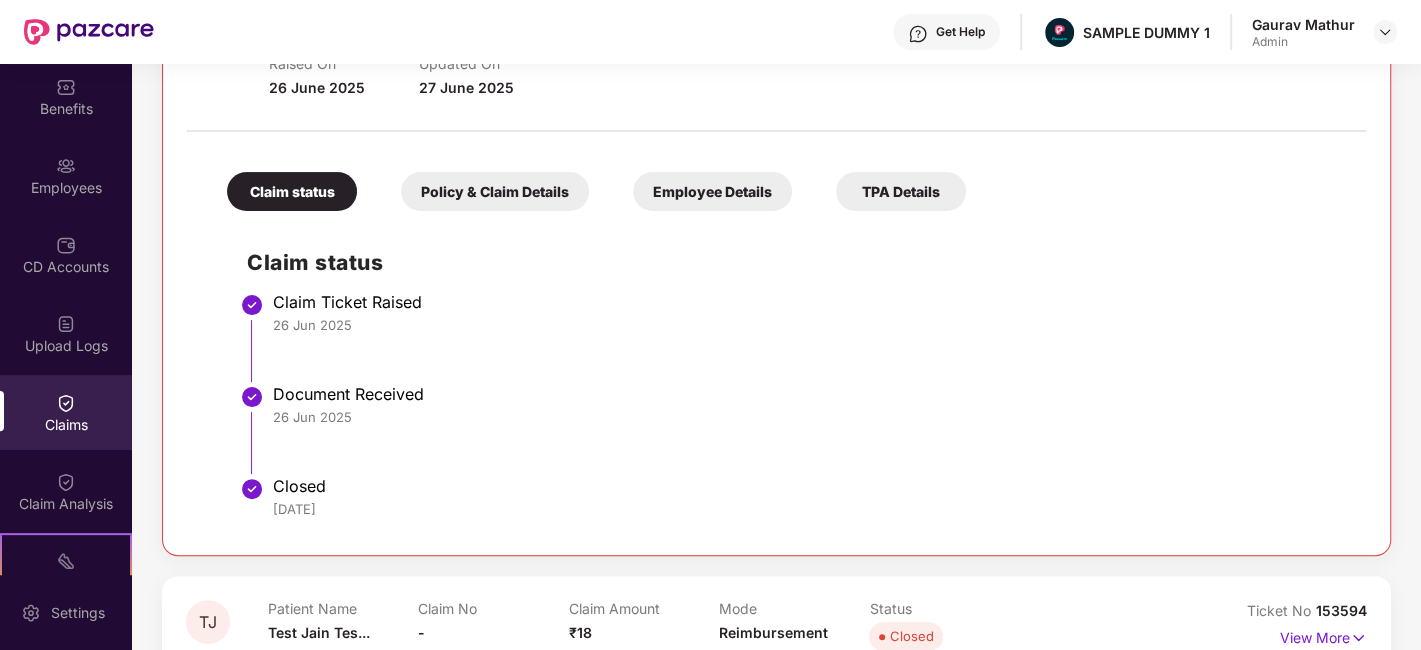 scroll, scrollTop: 341, scrollLeft: 0, axis: vertical 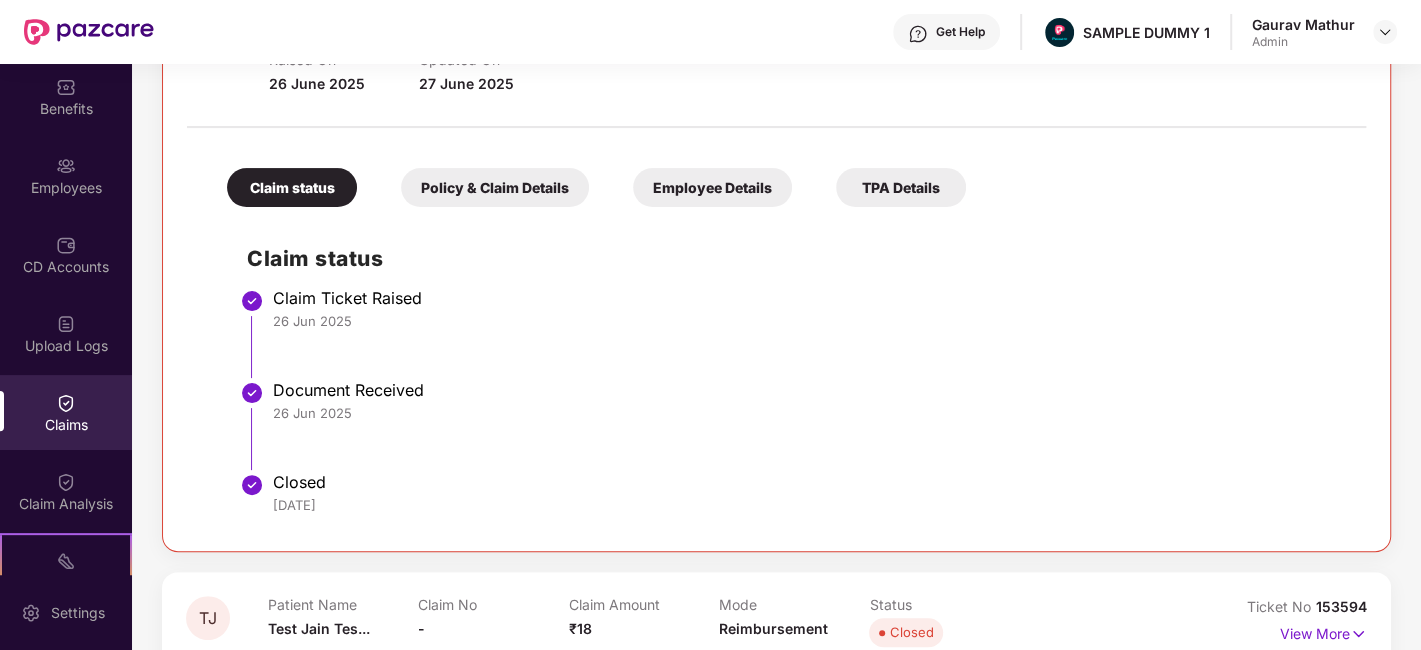 click on "Policy & Claim Details" at bounding box center (495, 187) 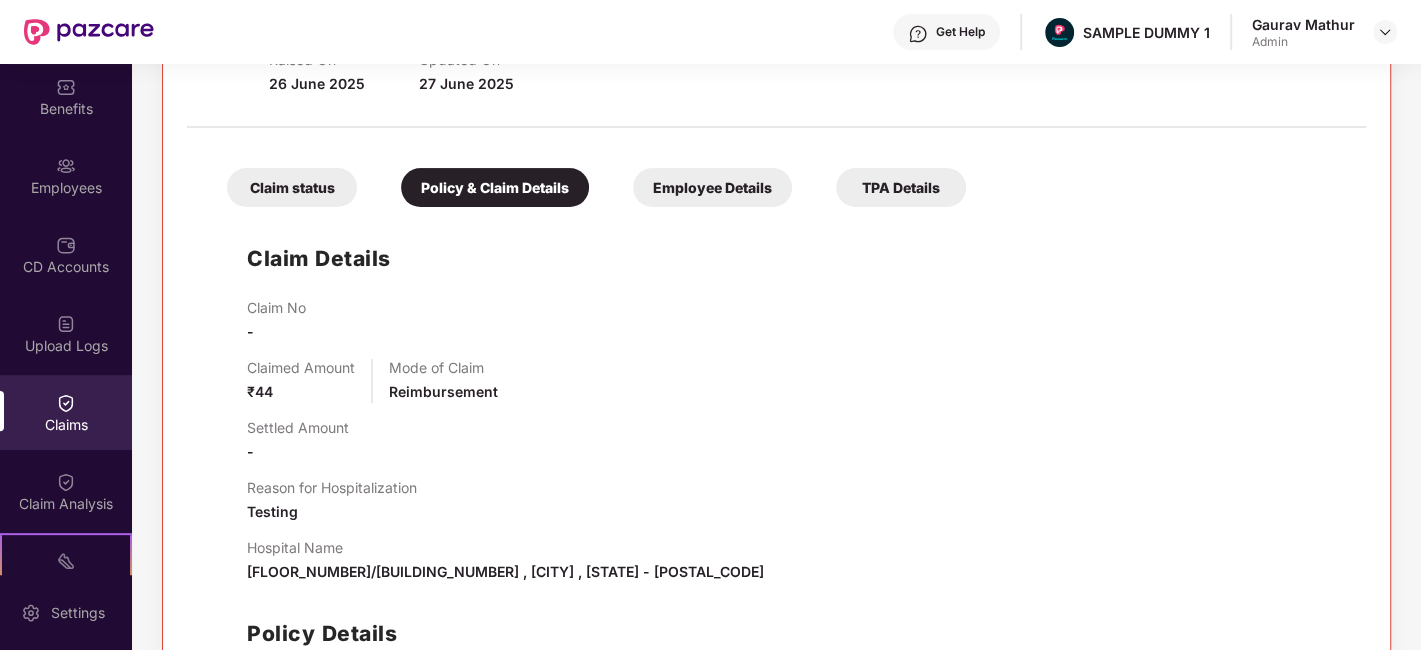 scroll, scrollTop: 0, scrollLeft: 0, axis: both 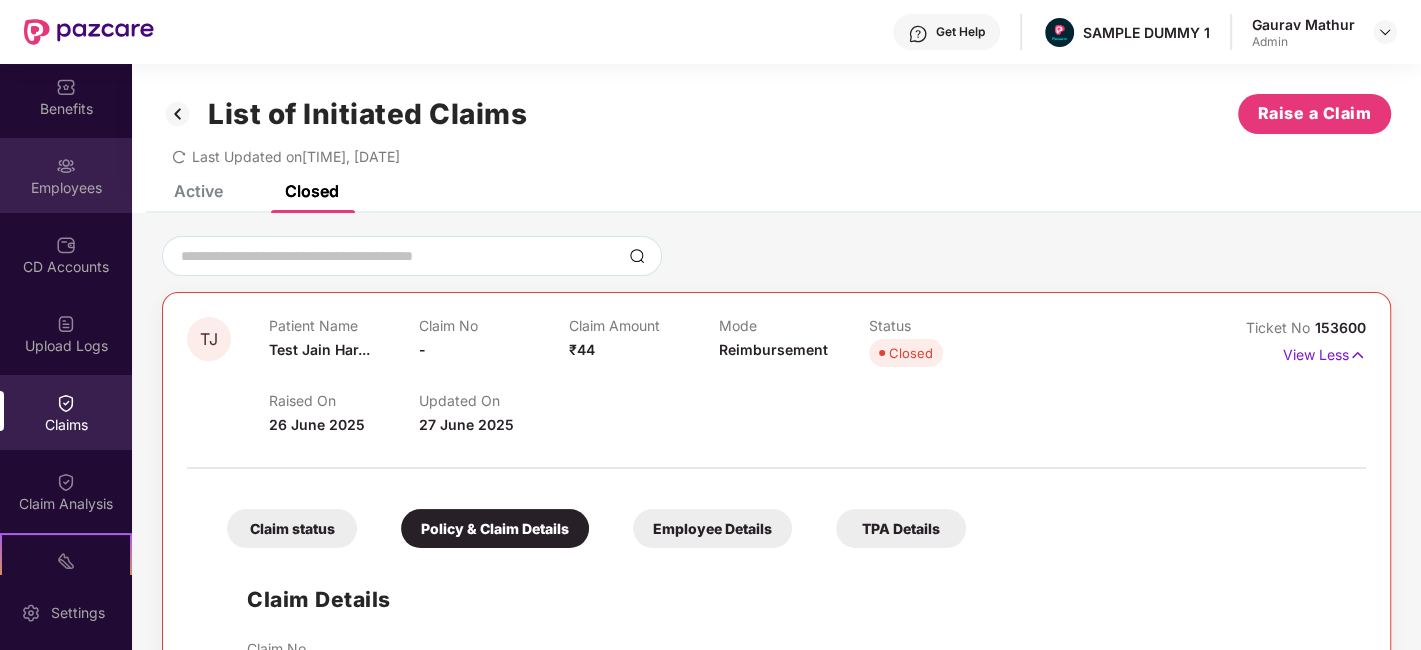 click on "Employees" at bounding box center (66, 175) 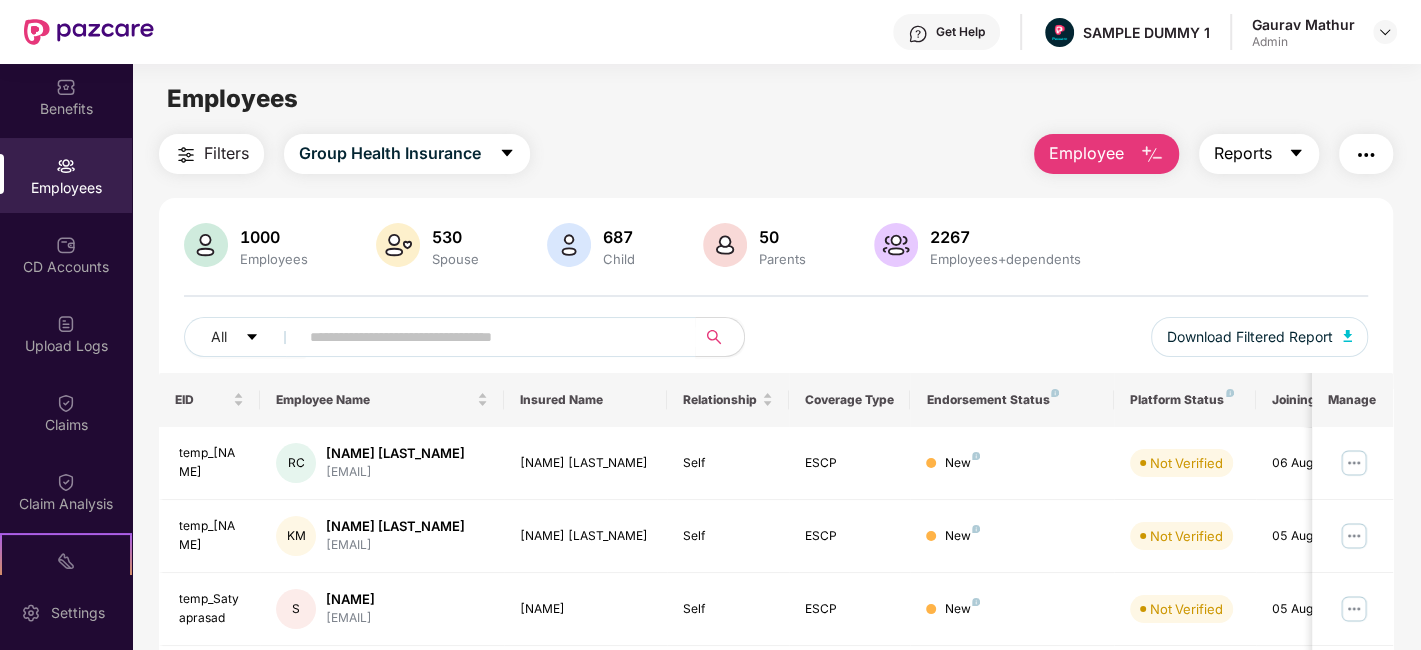 click on "Reports" at bounding box center [1259, 154] 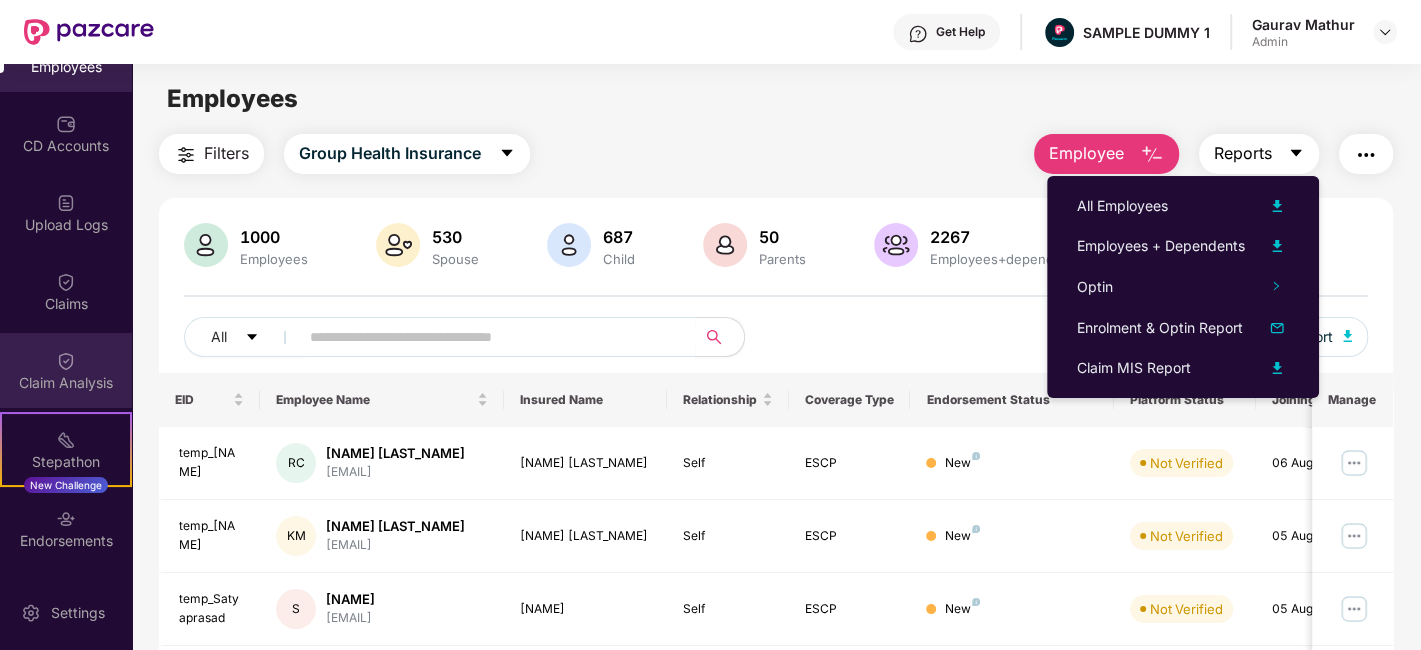 scroll, scrollTop: 206, scrollLeft: 0, axis: vertical 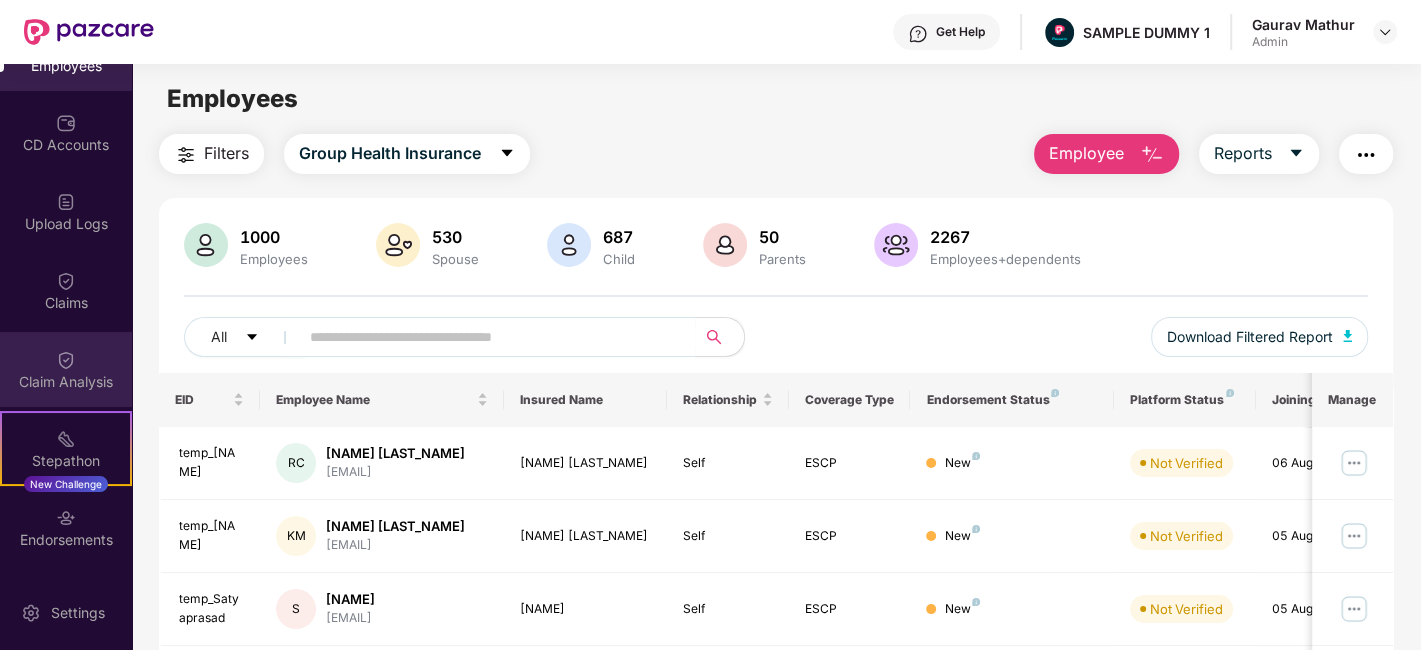 click on "Claim Analysis" at bounding box center [66, 369] 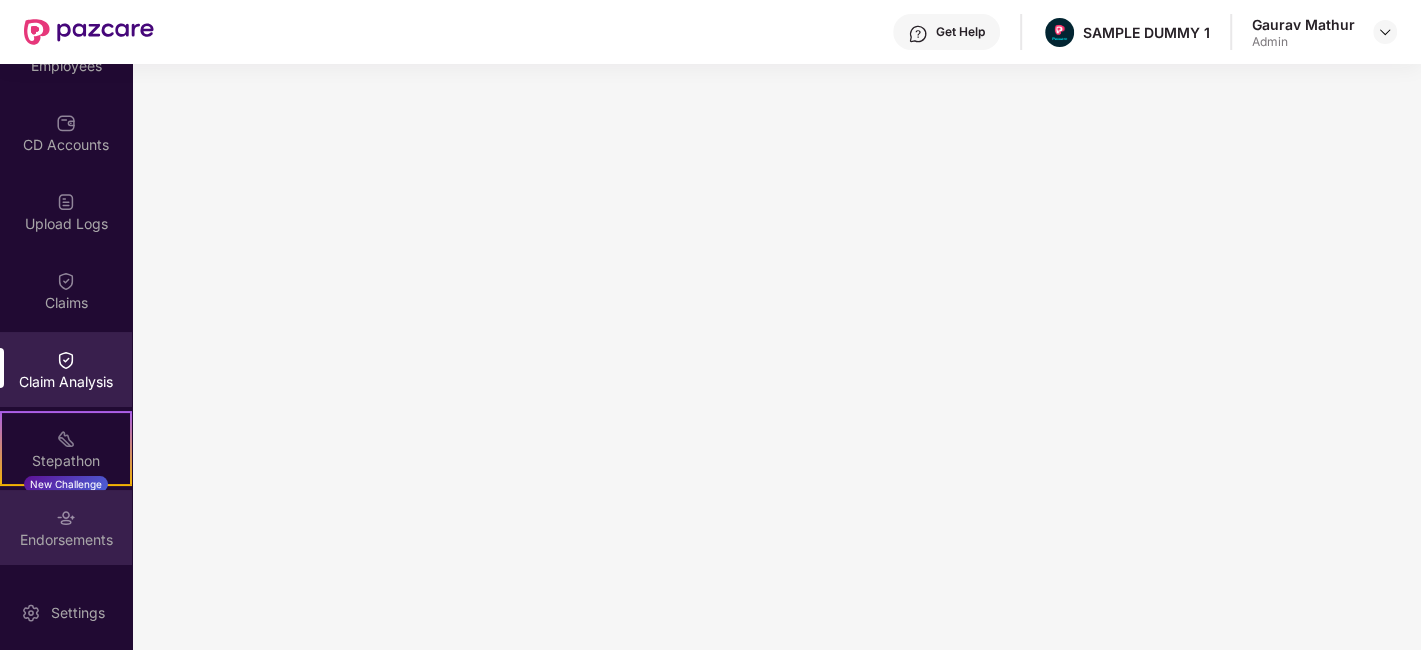 click on "Endorsements" at bounding box center [66, 527] 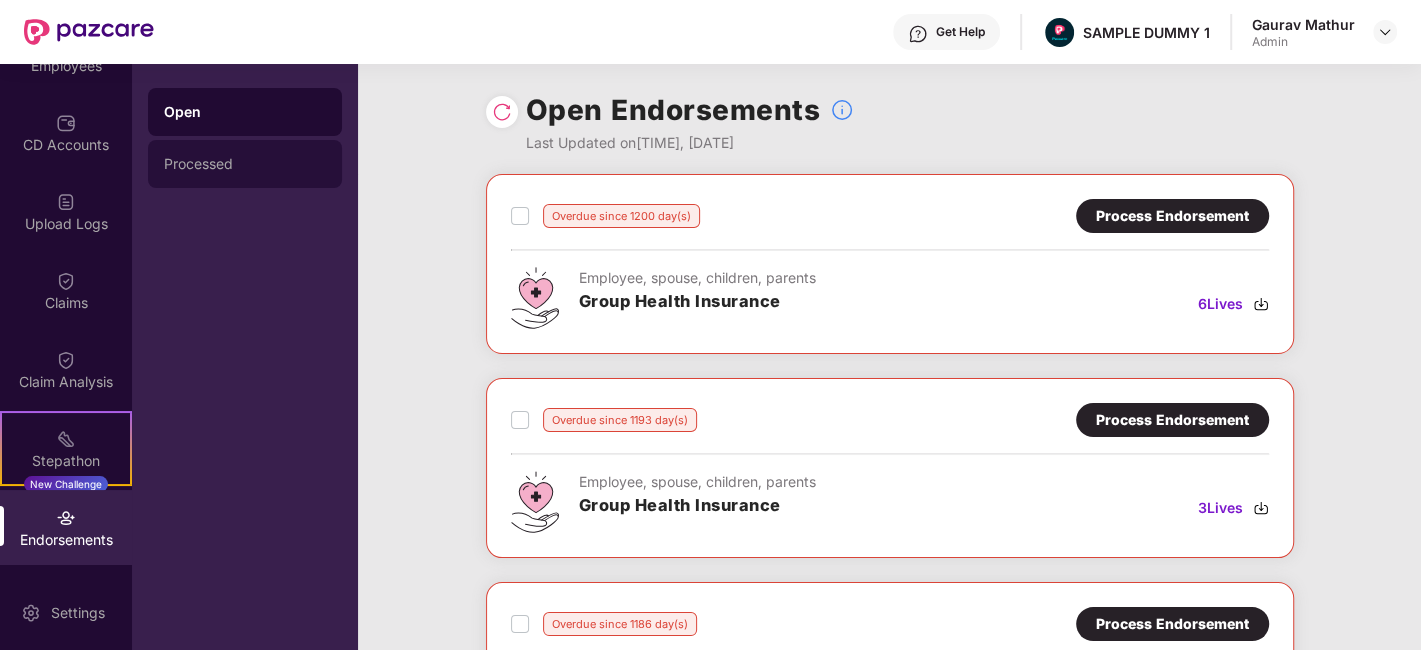 click on "Processed" at bounding box center (245, 164) 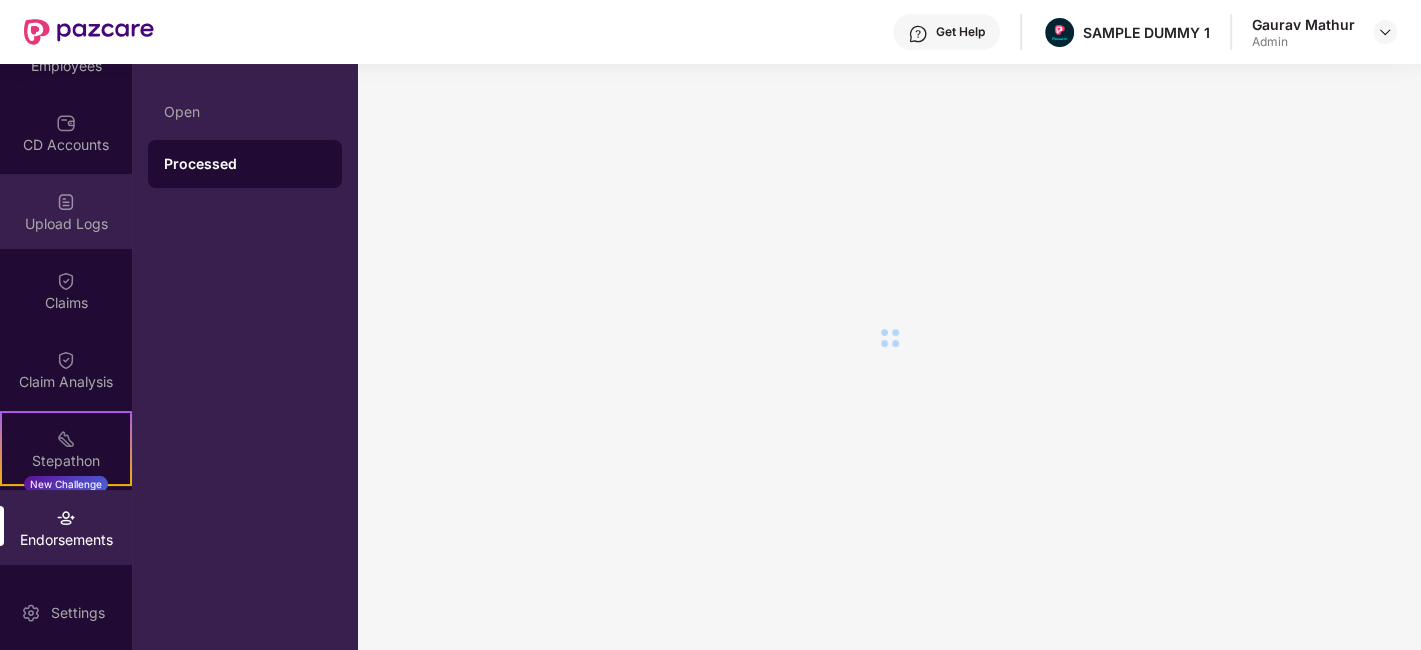 scroll, scrollTop: 14, scrollLeft: 0, axis: vertical 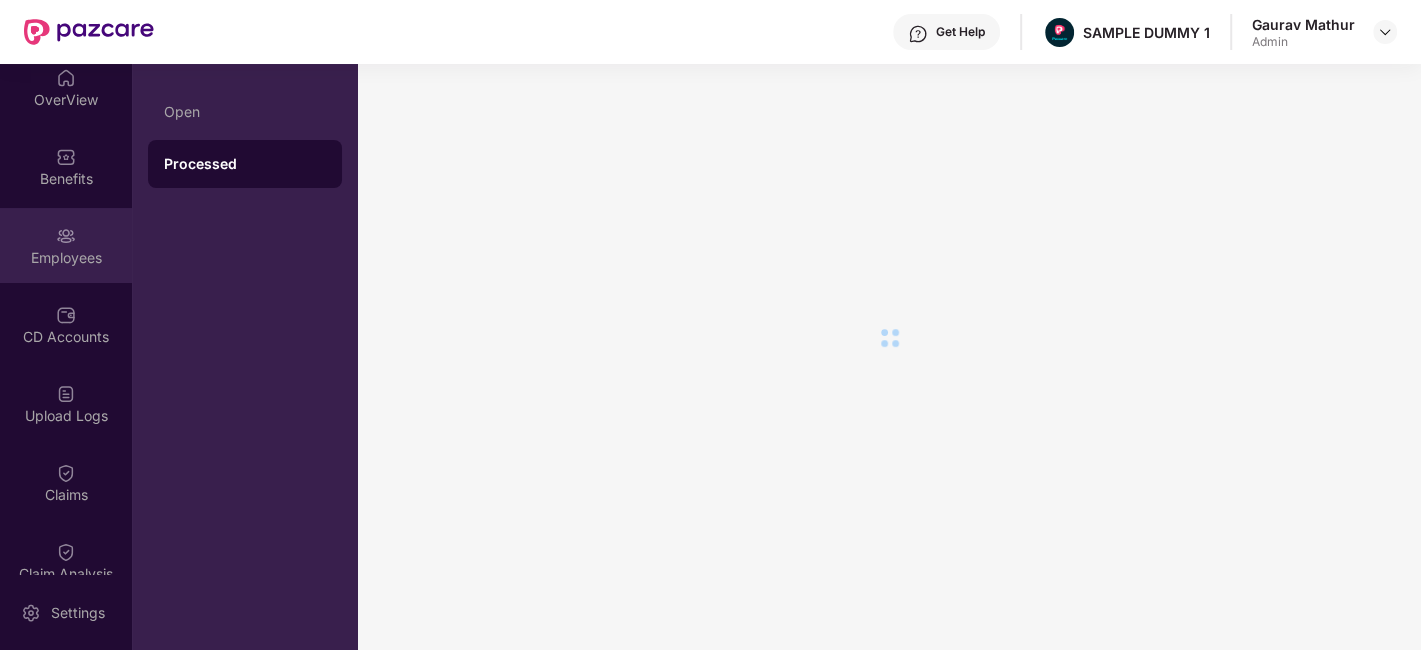click on "Employees" at bounding box center (66, 258) 